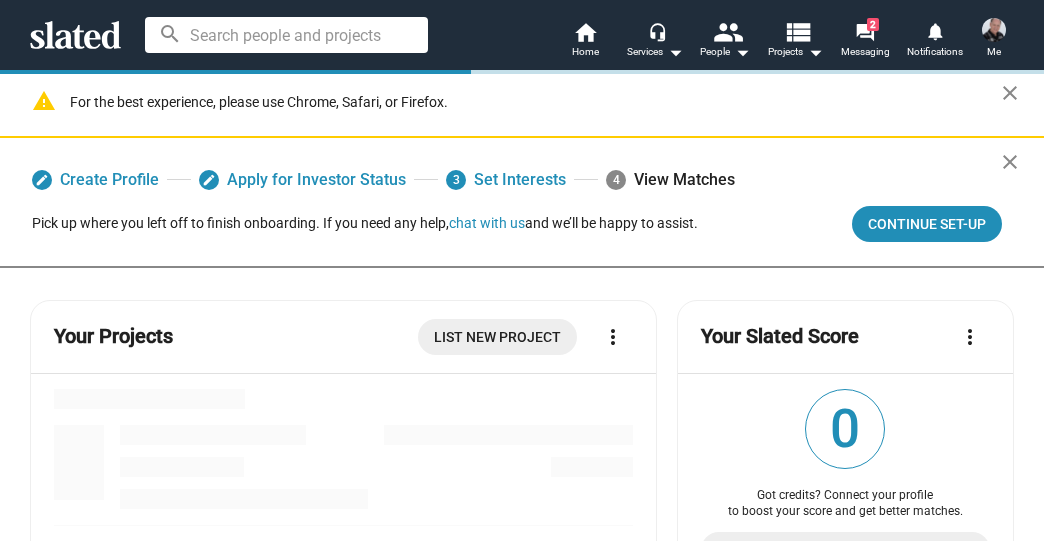 scroll, scrollTop: 0, scrollLeft: 0, axis: both 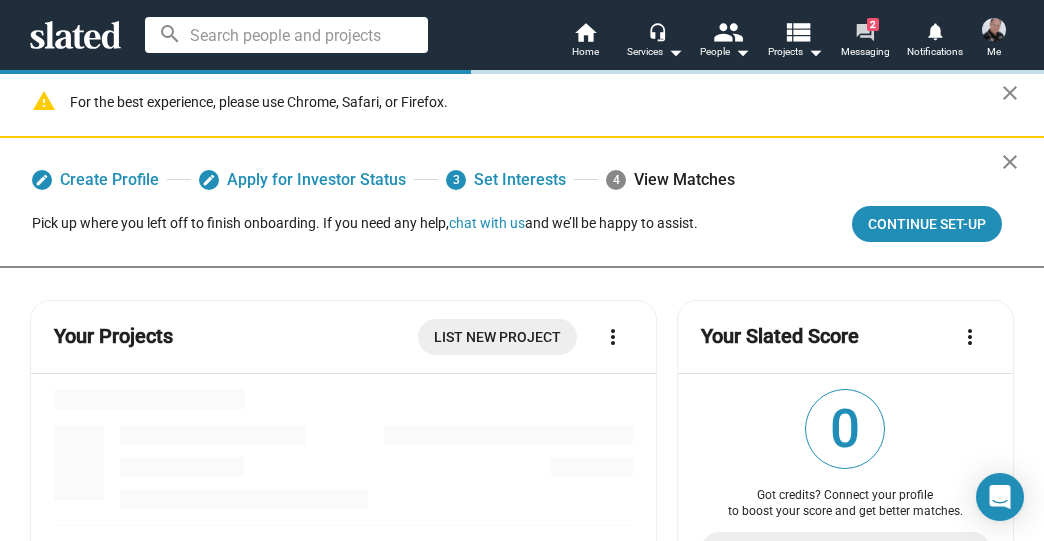 click on "forum" at bounding box center [864, 31] 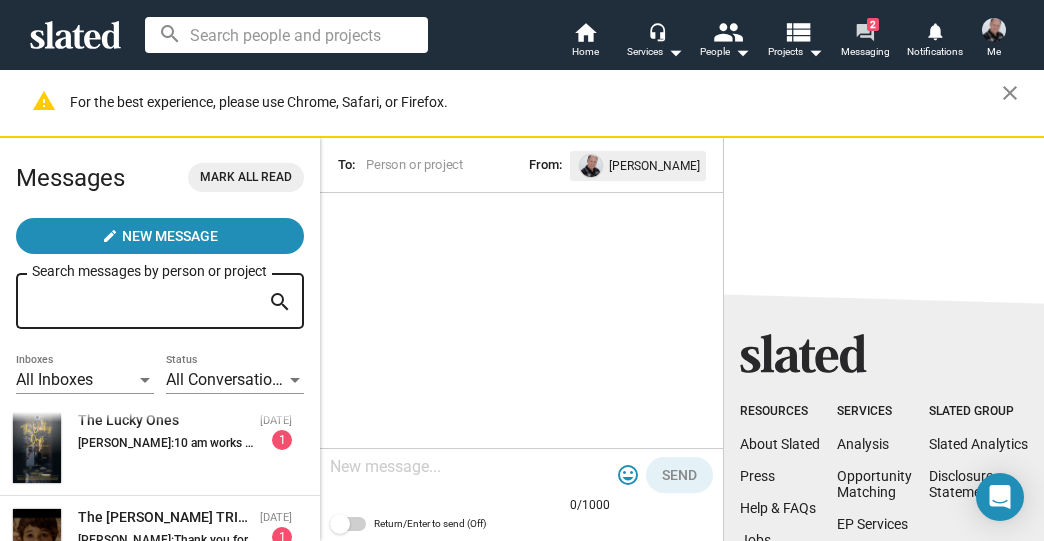 scroll, scrollTop: 0, scrollLeft: 0, axis: both 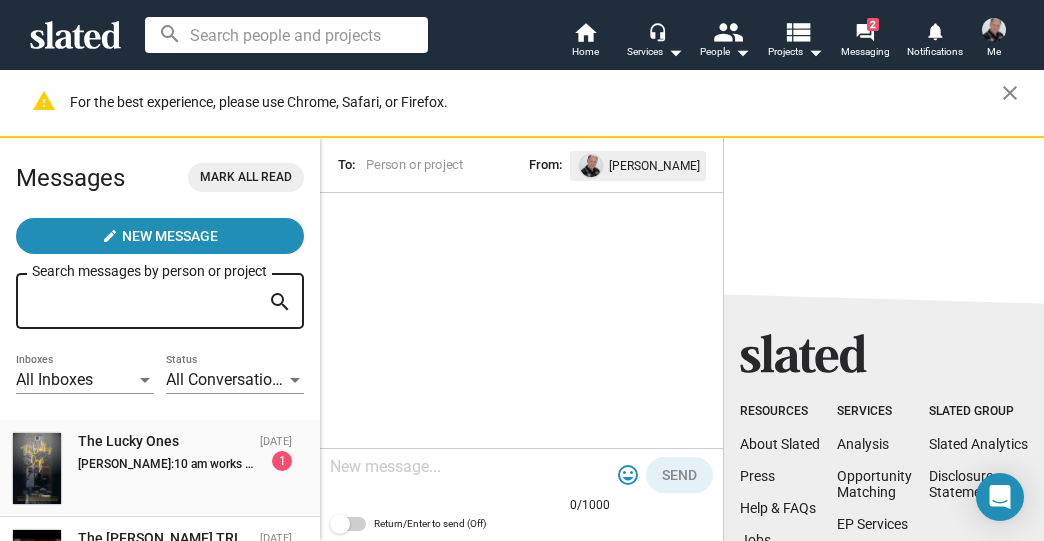 click on "10 am works well for me." at bounding box center [240, 464] 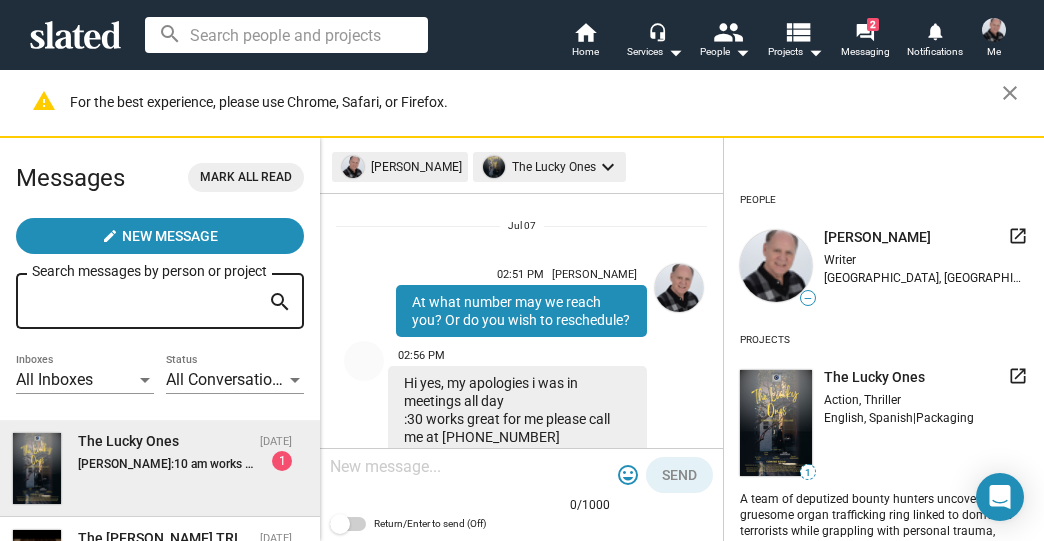 scroll, scrollTop: 957, scrollLeft: 0, axis: vertical 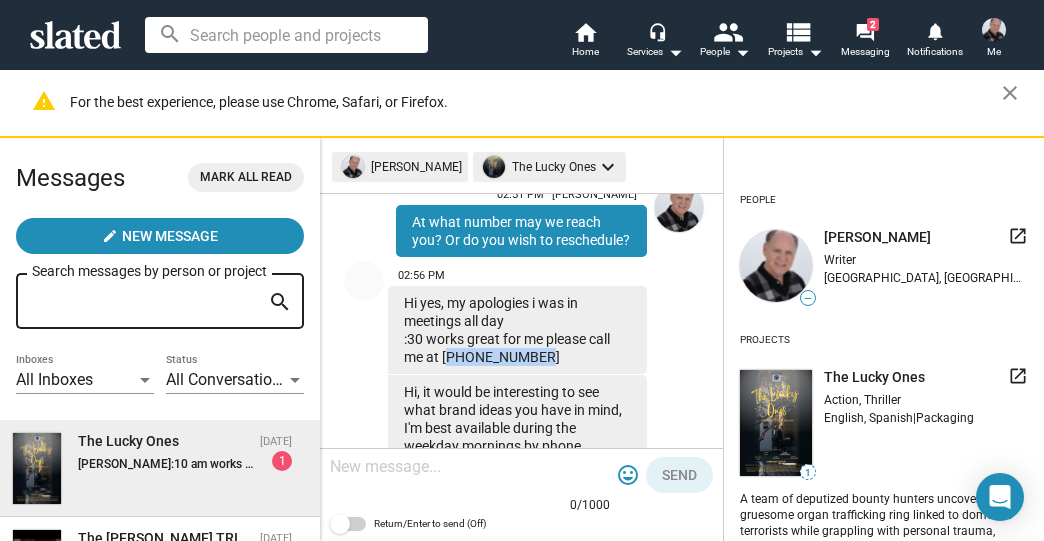 drag, startPoint x: 532, startPoint y: 355, endPoint x: 443, endPoint y: 367, distance: 89.80534 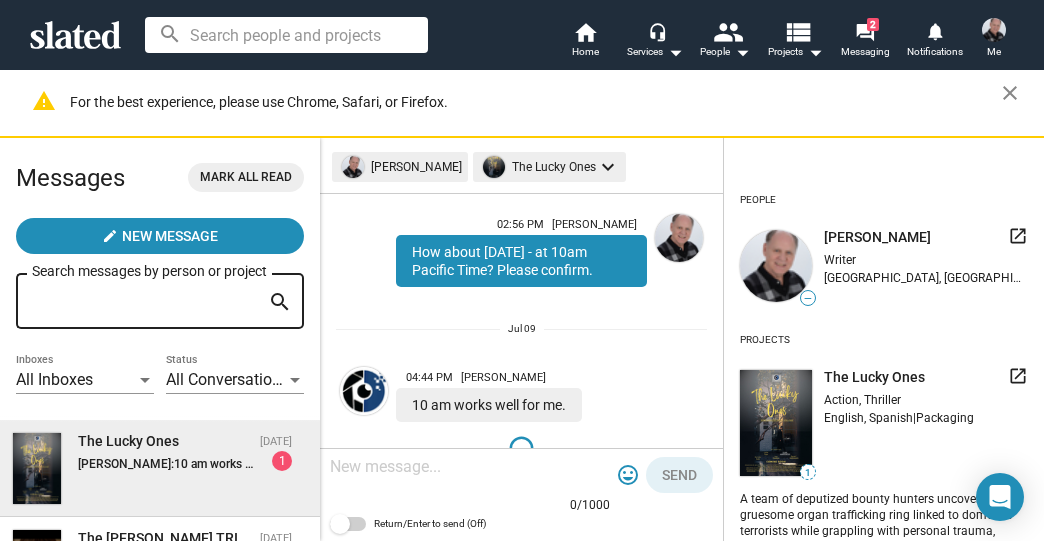 scroll, scrollTop: 1375, scrollLeft: 0, axis: vertical 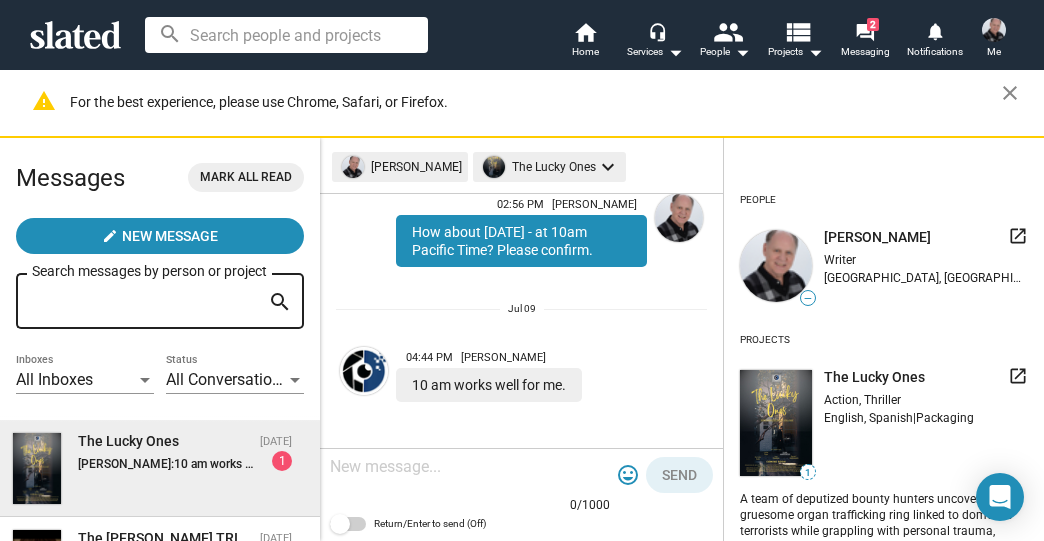 click 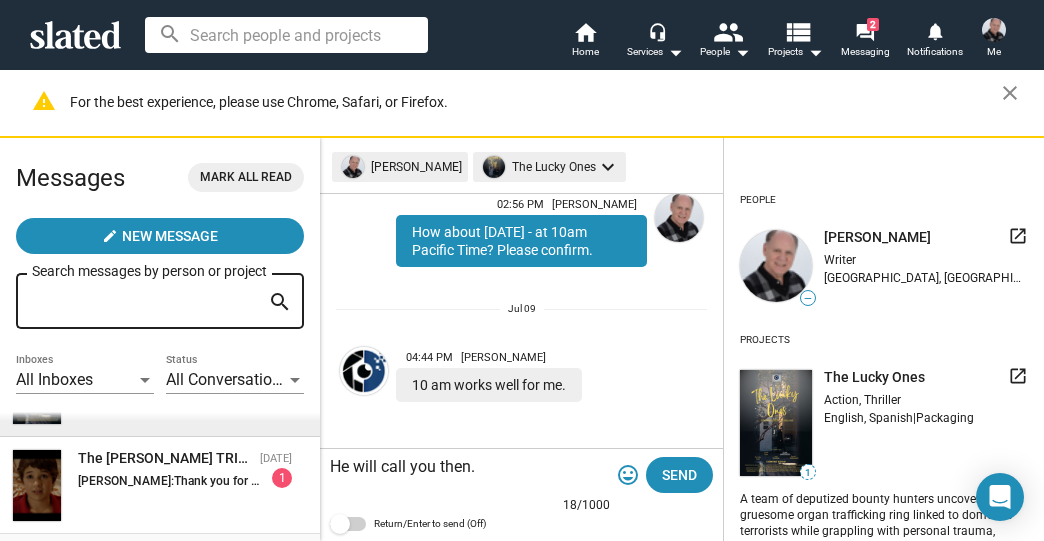 scroll, scrollTop: 80, scrollLeft: 0, axis: vertical 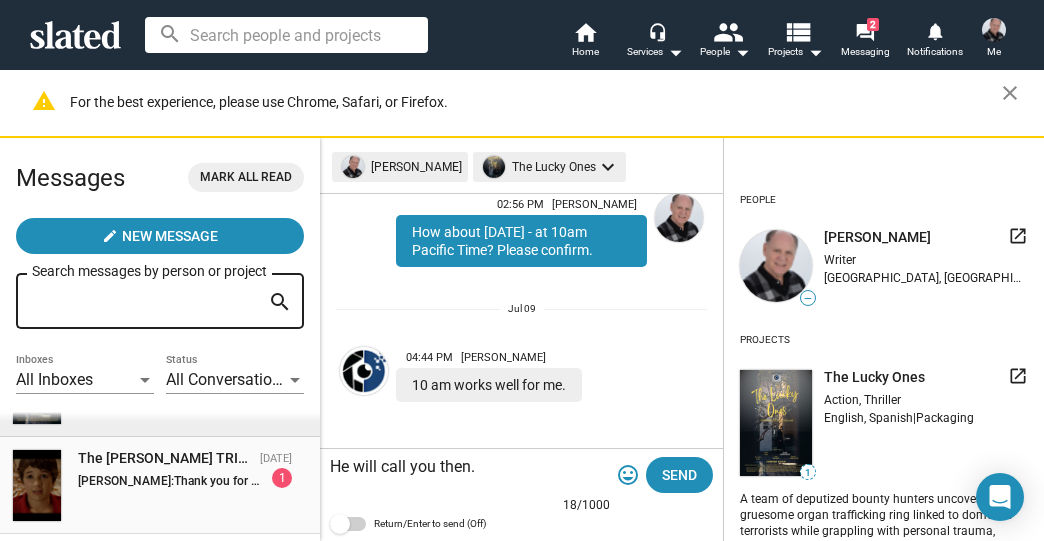 type on "He will call you then." 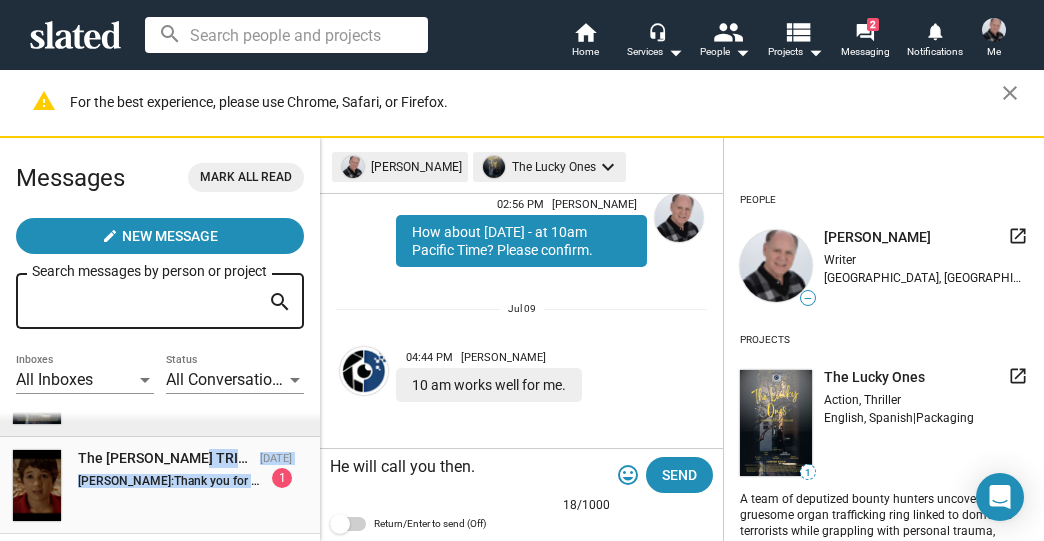 click on "The [PERSON_NAME] TRIBE [DATE] [PERSON_NAME]:  Thank you for your message. Let me get back to you when we have firmed up our main talent. I’ll be in touch. Thanks again.  1" at bounding box center [185, 468] 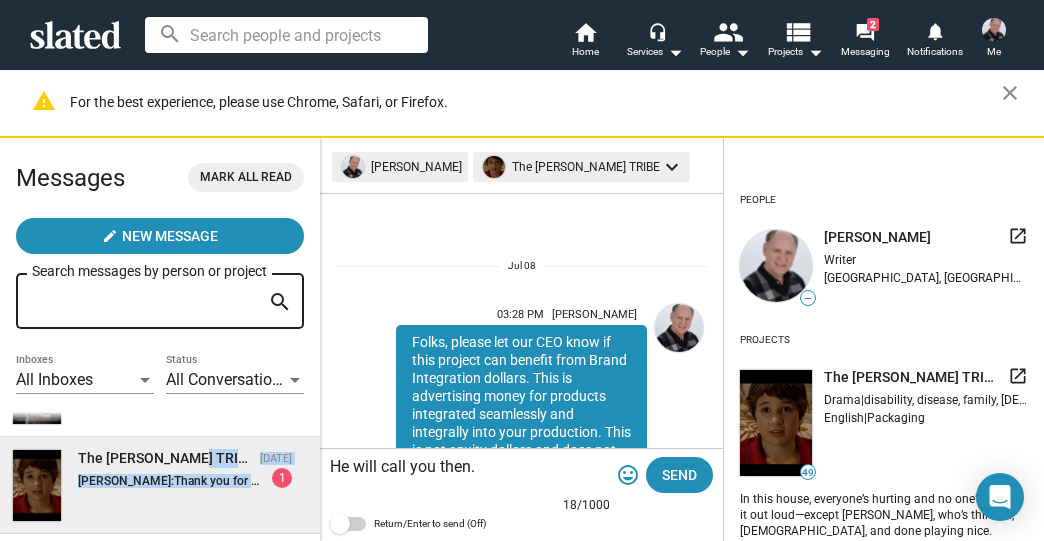 scroll, scrollTop: 432, scrollLeft: 0, axis: vertical 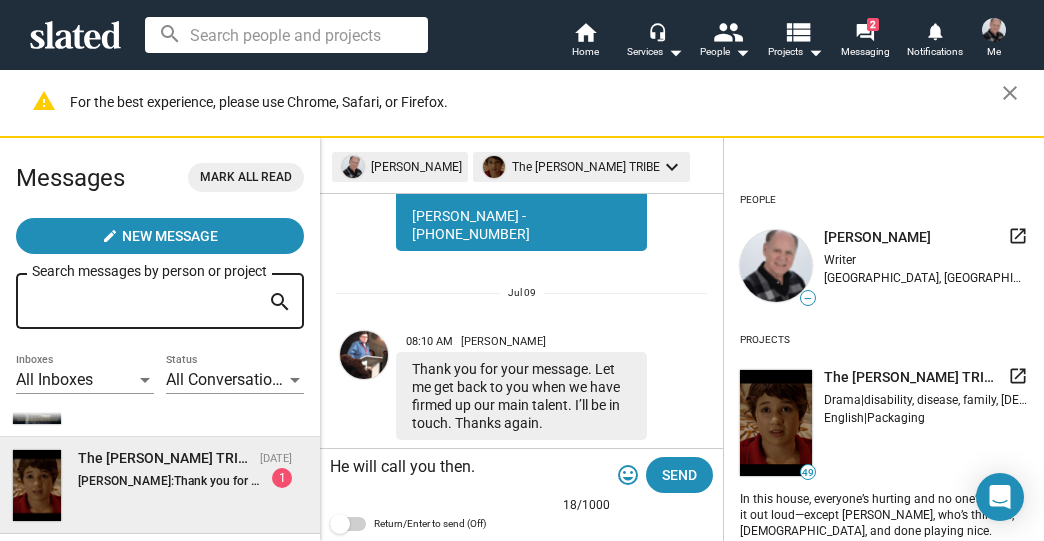 drag, startPoint x: 485, startPoint y: 463, endPoint x: 328, endPoint y: 453, distance: 157.31815 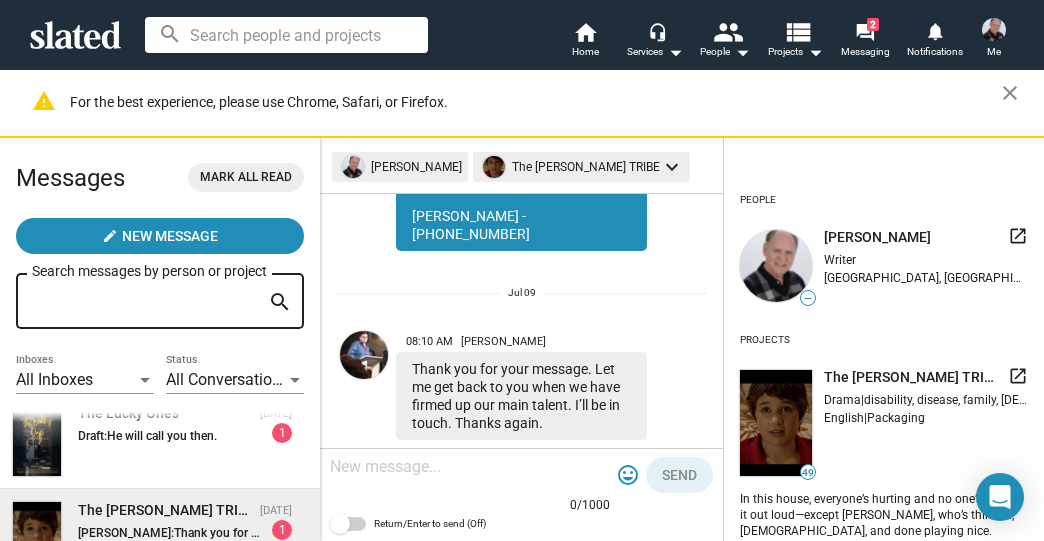 scroll, scrollTop: 0, scrollLeft: 0, axis: both 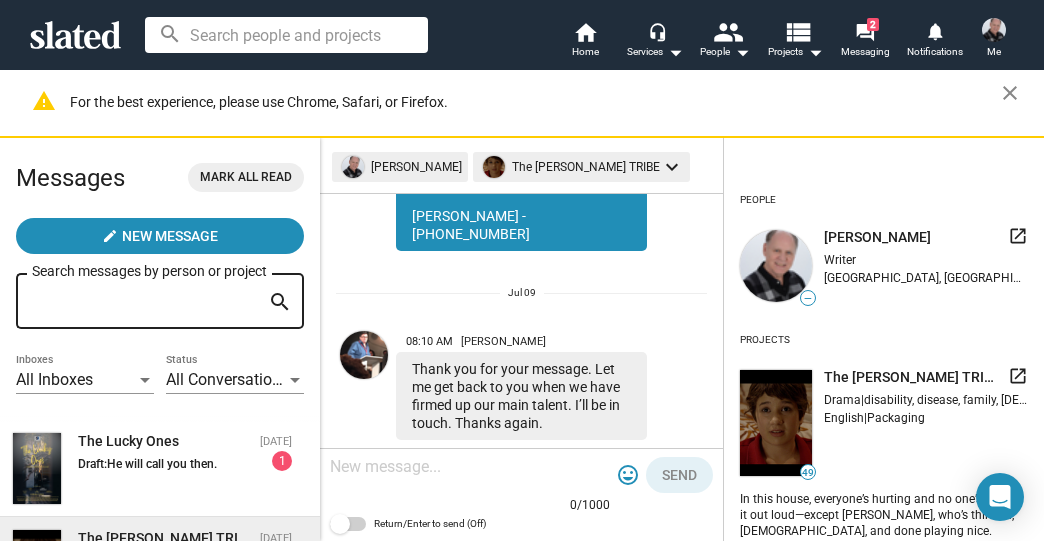 type 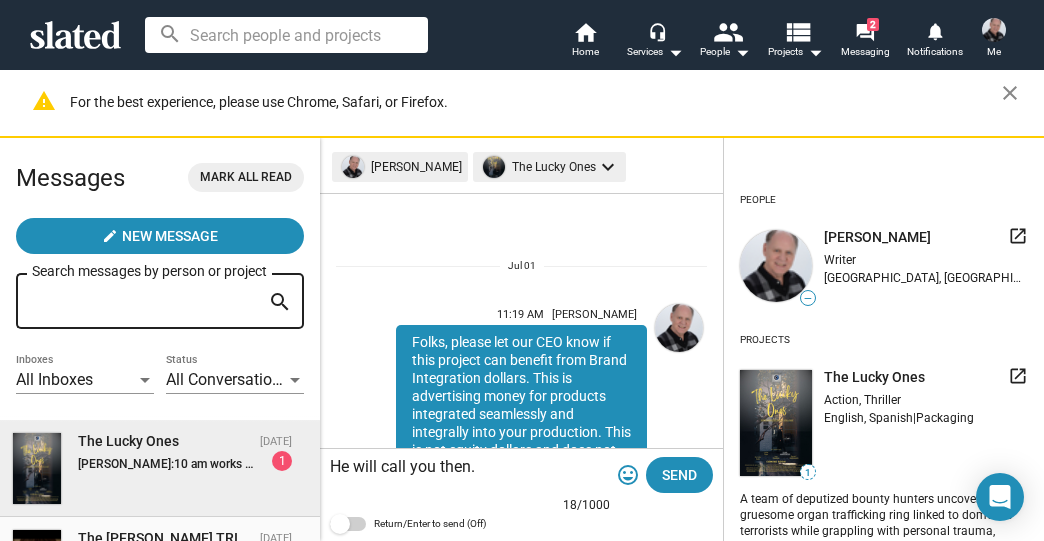 scroll, scrollTop: 1375, scrollLeft: 0, axis: vertical 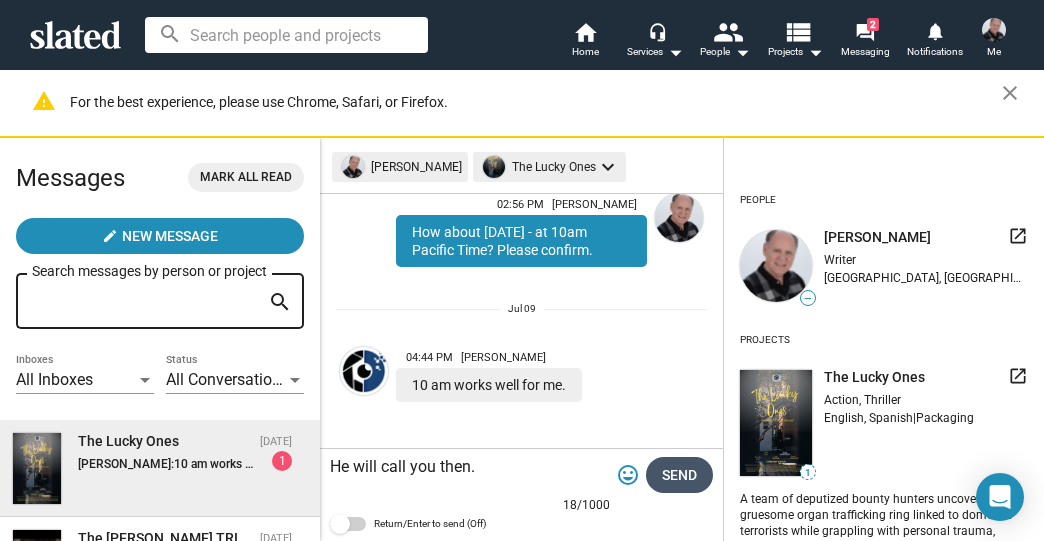 click on "Send" 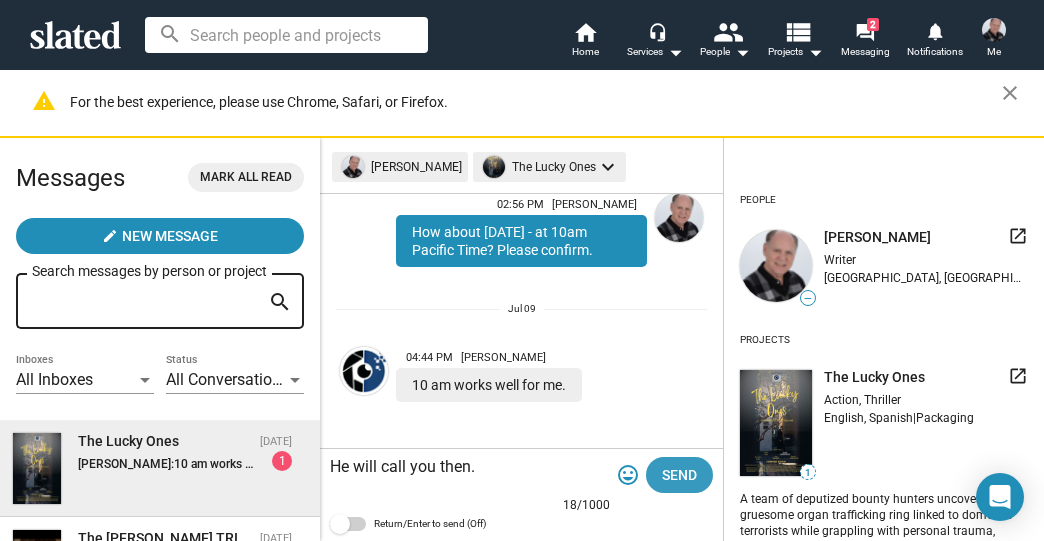type 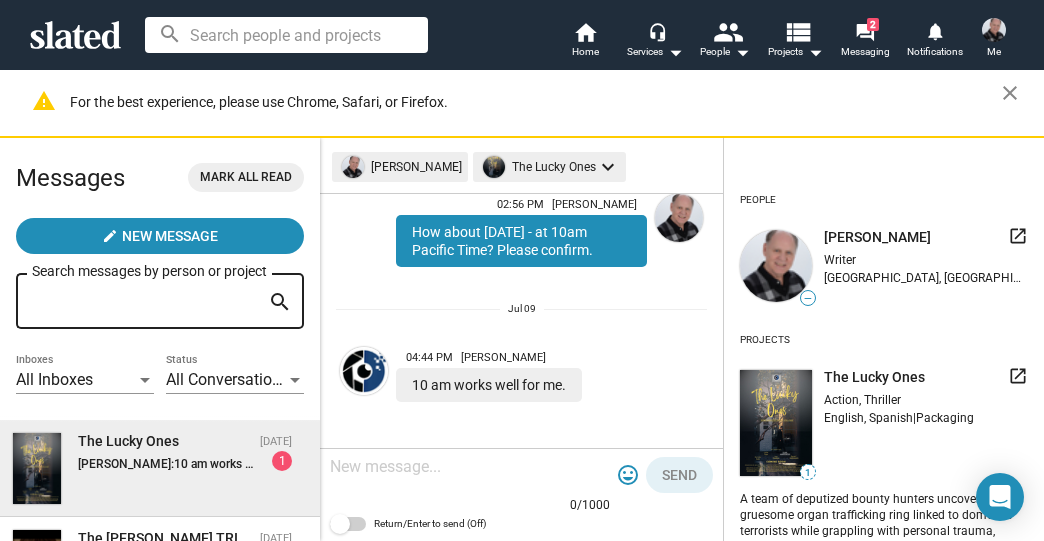 scroll, scrollTop: 1535, scrollLeft: 0, axis: vertical 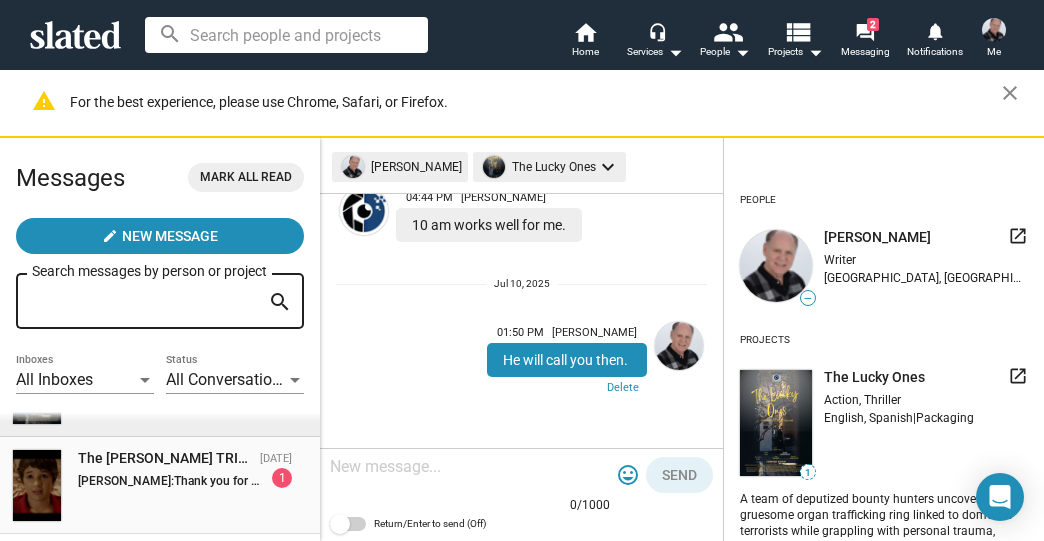 click on "Thank you for your message. Let me get back to you when we have firmed up our main talent. I’ll be in touch. Thanks again." at bounding box center (500, 481) 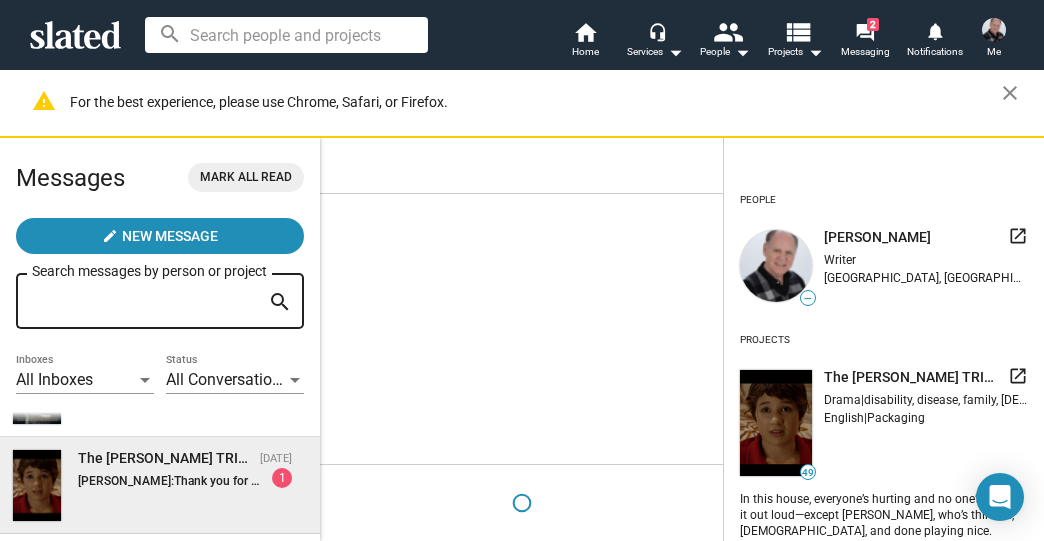 click on "Thank you for your message. Let me get back to you when we have firmed up our main talent. I’ll be in touch. Thanks again." at bounding box center [500, 481] 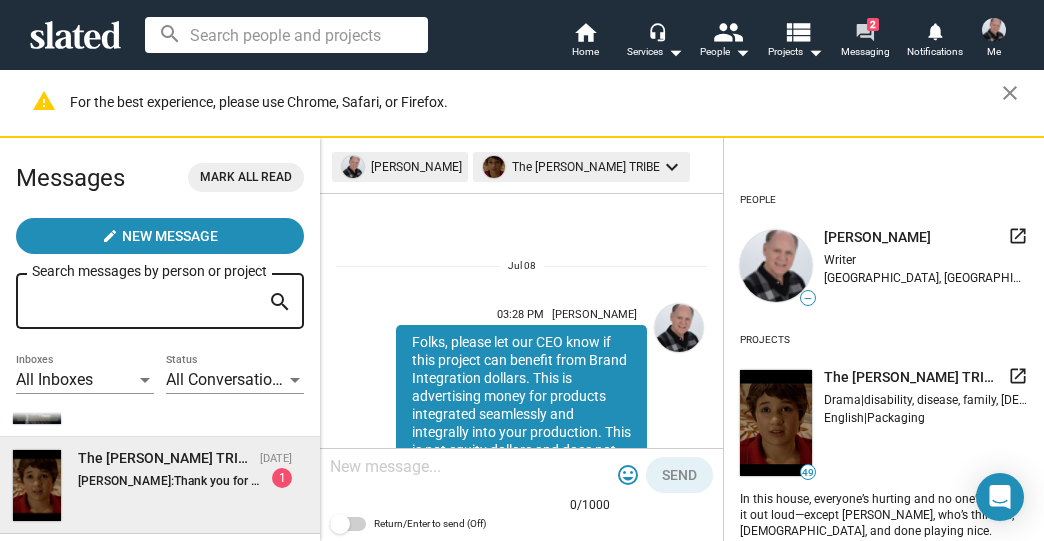 scroll, scrollTop: 432, scrollLeft: 0, axis: vertical 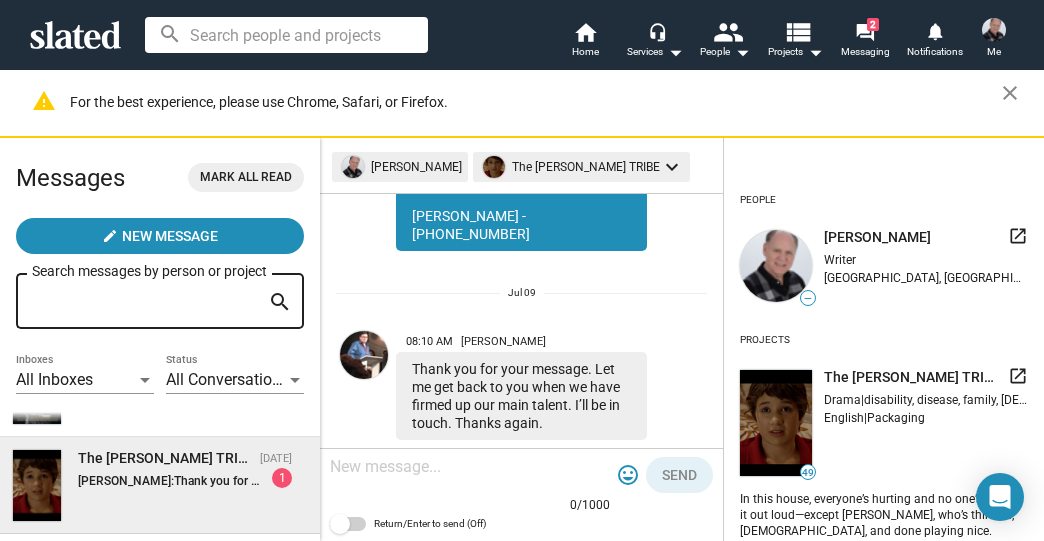 click at bounding box center (470, 467) 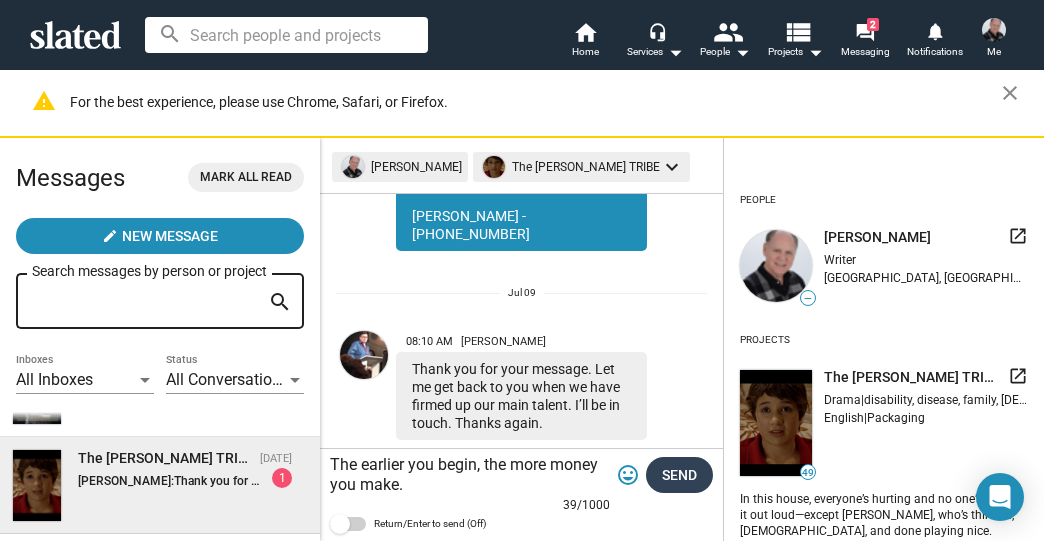 type on "The earlier you begin, the more money you make." 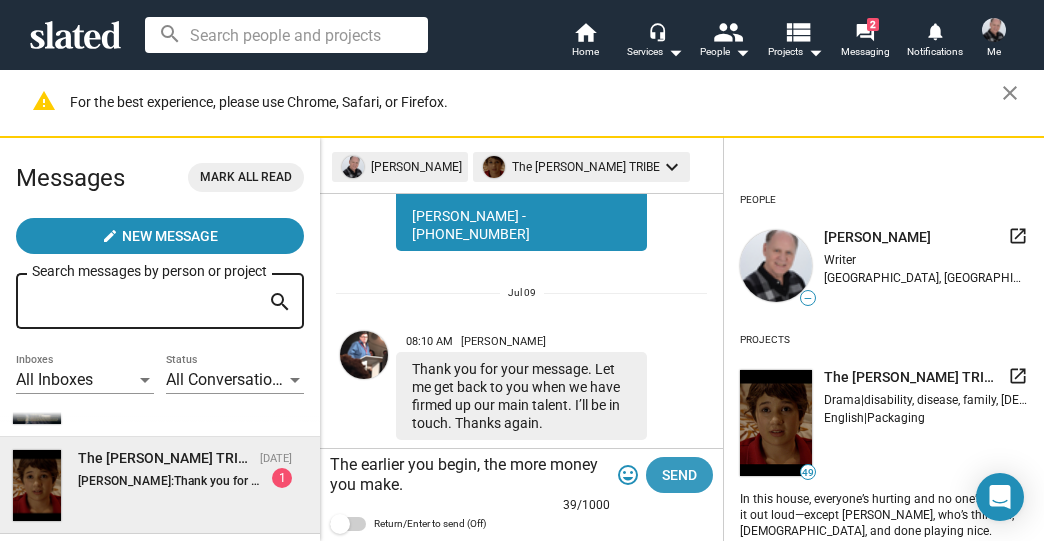 drag, startPoint x: 684, startPoint y: 458, endPoint x: 640, endPoint y: 478, distance: 48.332184 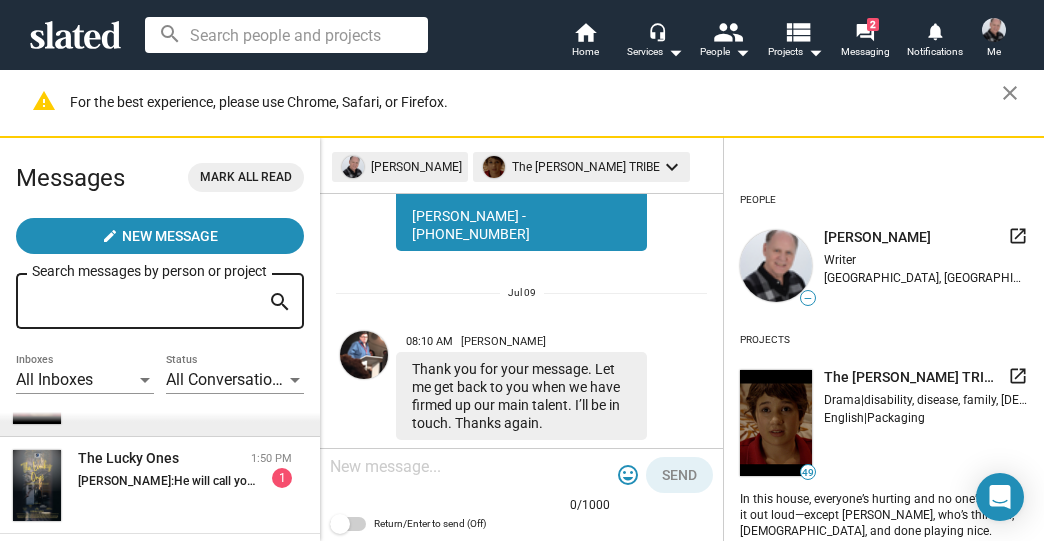 scroll, scrollTop: 177, scrollLeft: 0, axis: vertical 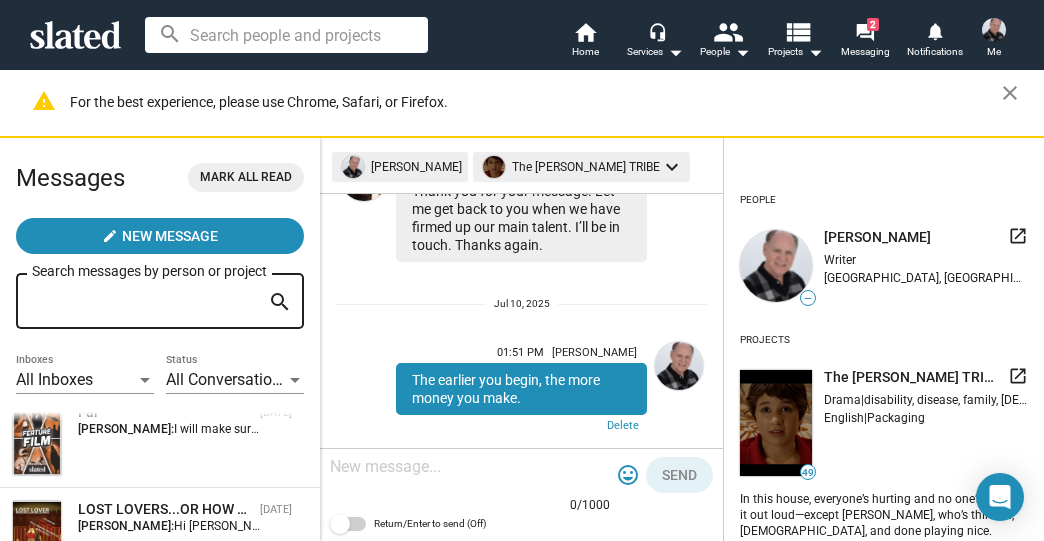 click on "Far [DATE] [PERSON_NAME]:  I will make sure to email him [DATE] about this. Thanks [PERSON_NAME]!" at bounding box center [160, 439] 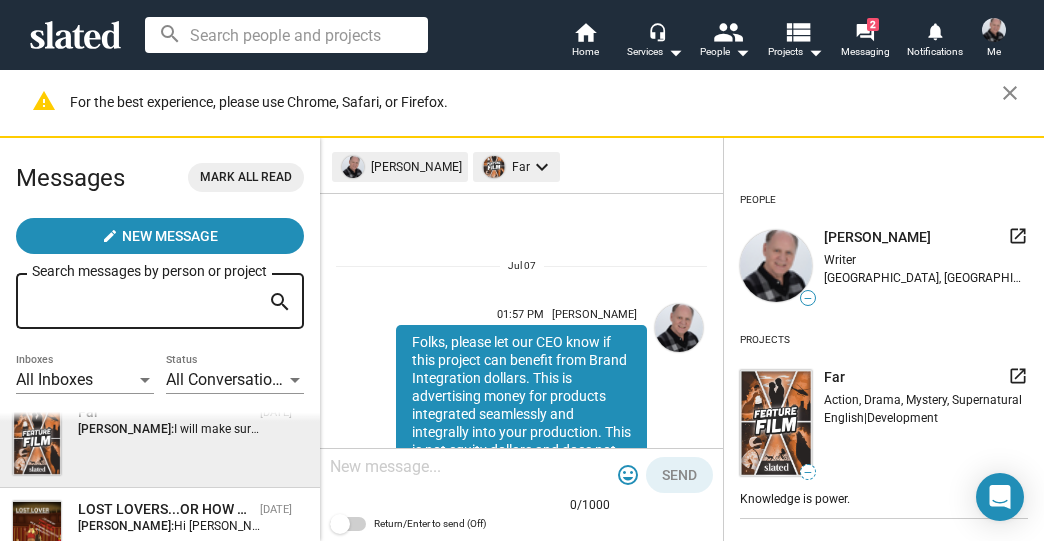 scroll, scrollTop: 324, scrollLeft: 0, axis: vertical 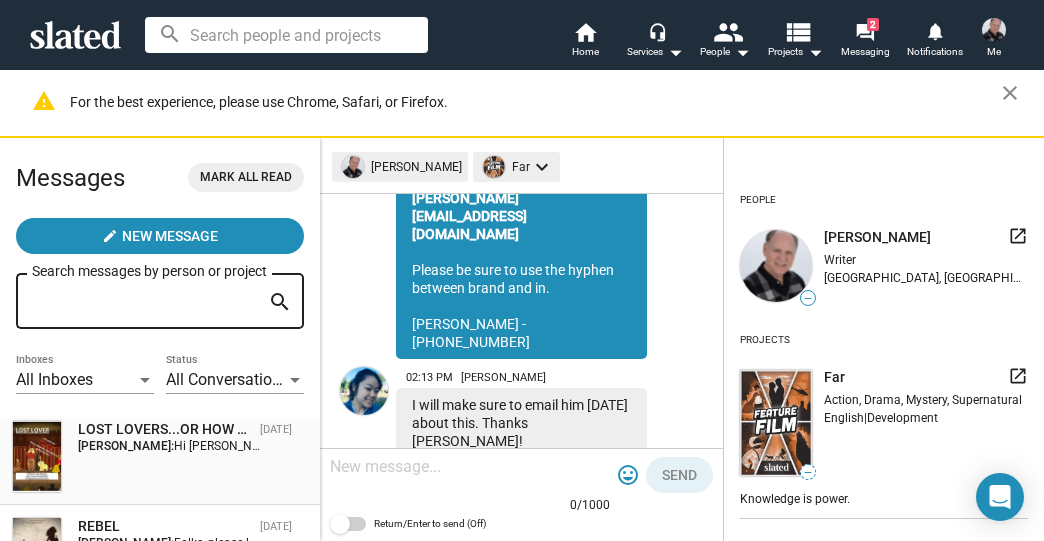 click on "LOST LOVERS...OR HOW MY FIANCE LOST ME 3 TIMES ON MY WILD JOURNEY AROUND THE WORLD [DATE] [PERSON_NAME]:  Hi [PERSON_NAME] - I just now emailed your CEO. I've asked him to send on more information regarding Brand Placement in our Feature Fiilm. My thanks - [PERSON_NAME]" at bounding box center [160, 456] 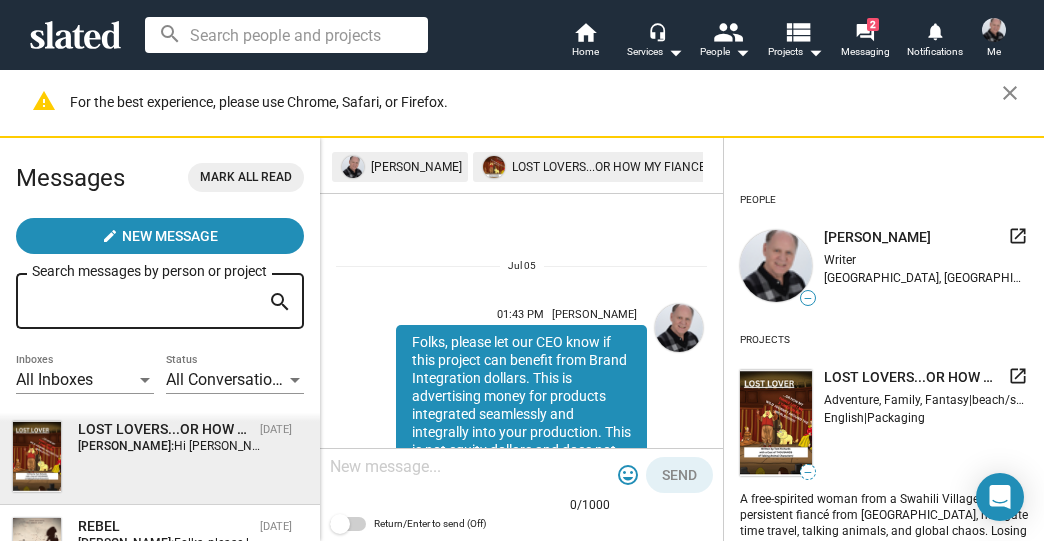 scroll, scrollTop: 450, scrollLeft: 0, axis: vertical 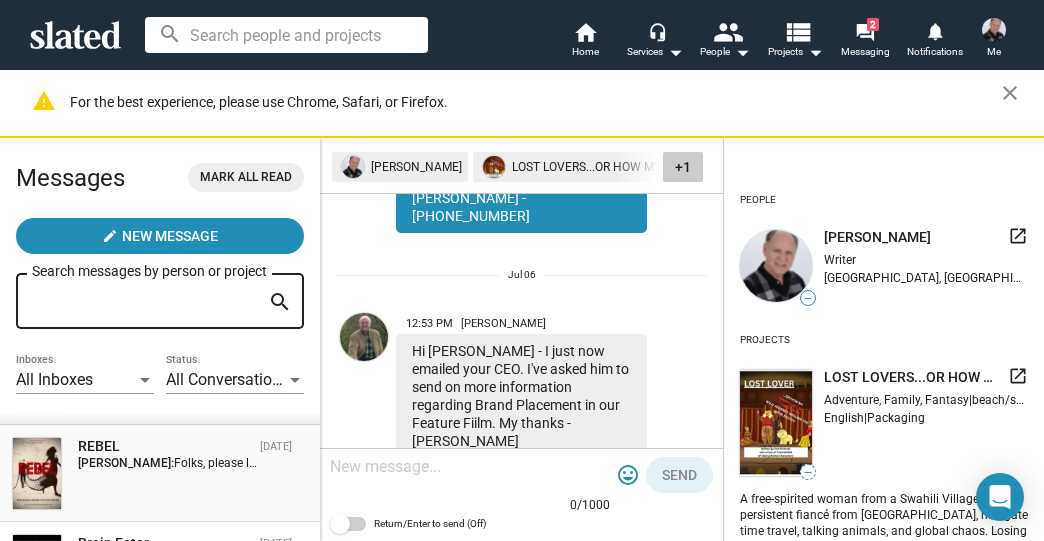 click on "Folks, please let our CEO know if this project can benefit from Brand Integration dollars. This is advertising money for products integrated seamlessly and integrally into your production. This is not equity dollars and does not have to be repaid.
Our CEO’s e-mail is:
[PERSON_NAME][EMAIL_ADDRESS][DOMAIN_NAME]
Please be sure to use the hyphen between brand and in.
[PERSON_NAME] - [PHONE_NUMBER]" at bounding box center (1271, 463) 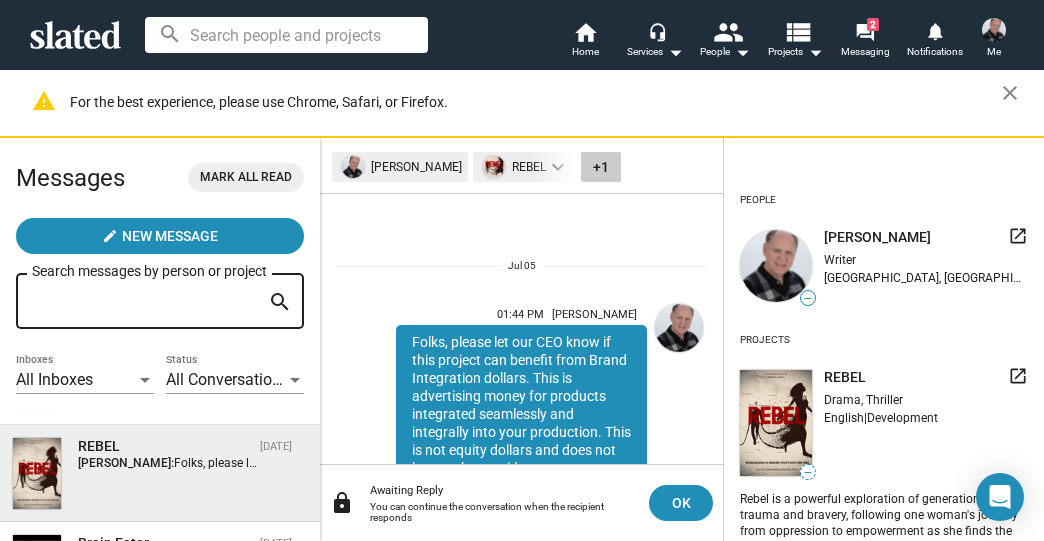 scroll, scrollTop: 252, scrollLeft: 0, axis: vertical 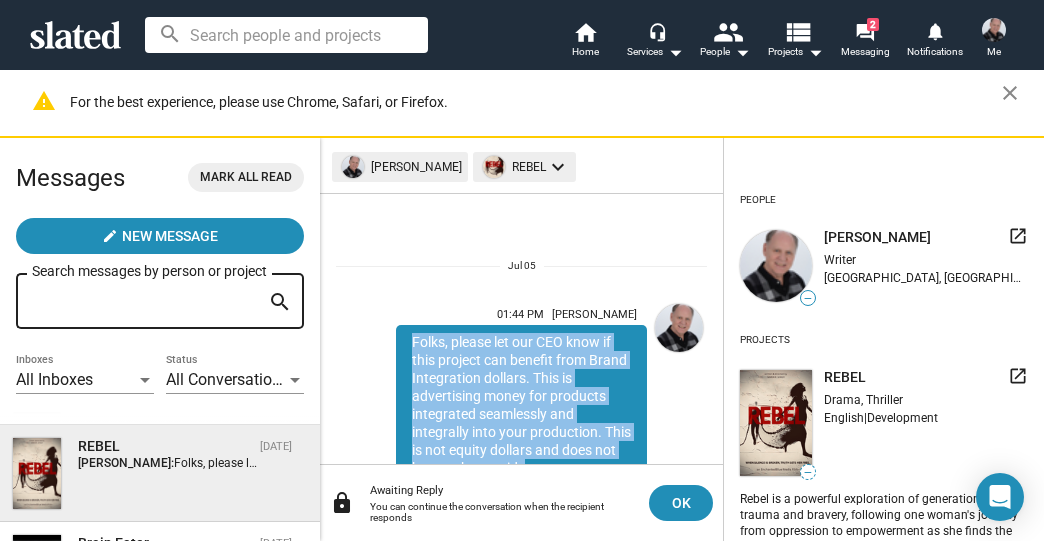 drag, startPoint x: 535, startPoint y: 376, endPoint x: 409, endPoint y: 340, distance: 131.04198 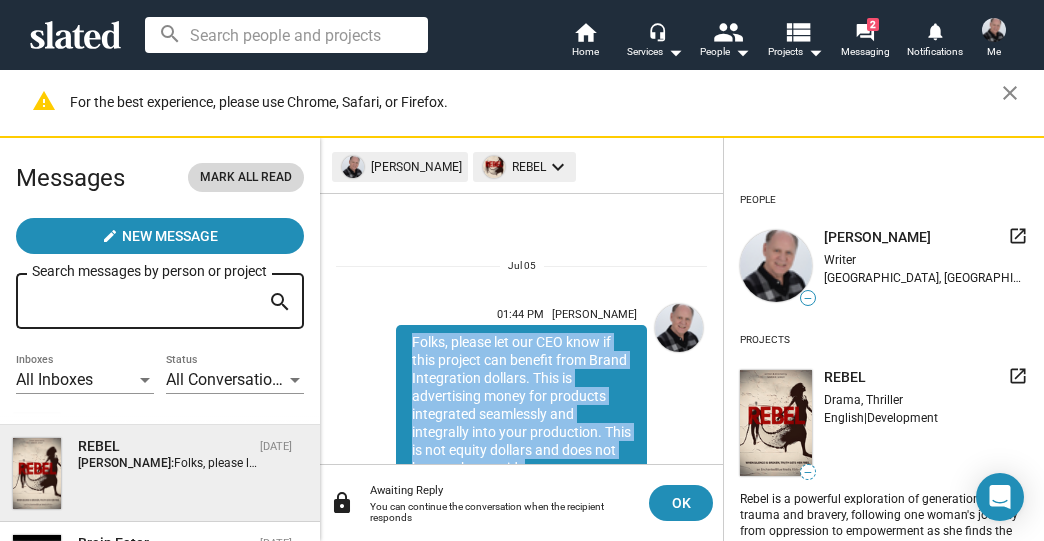 click on "Mark all read" at bounding box center [246, 177] 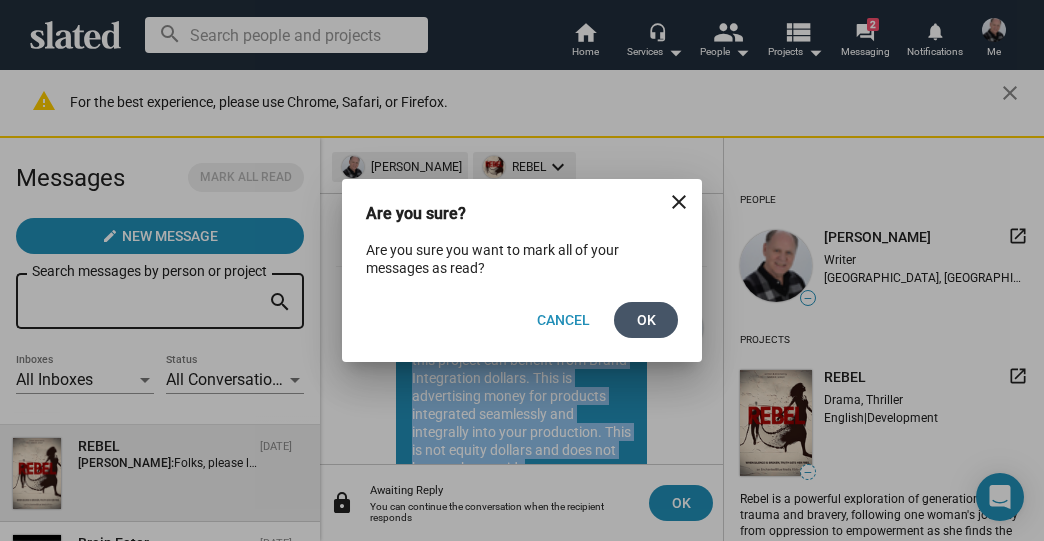 click on "Ok" at bounding box center (646, 320) 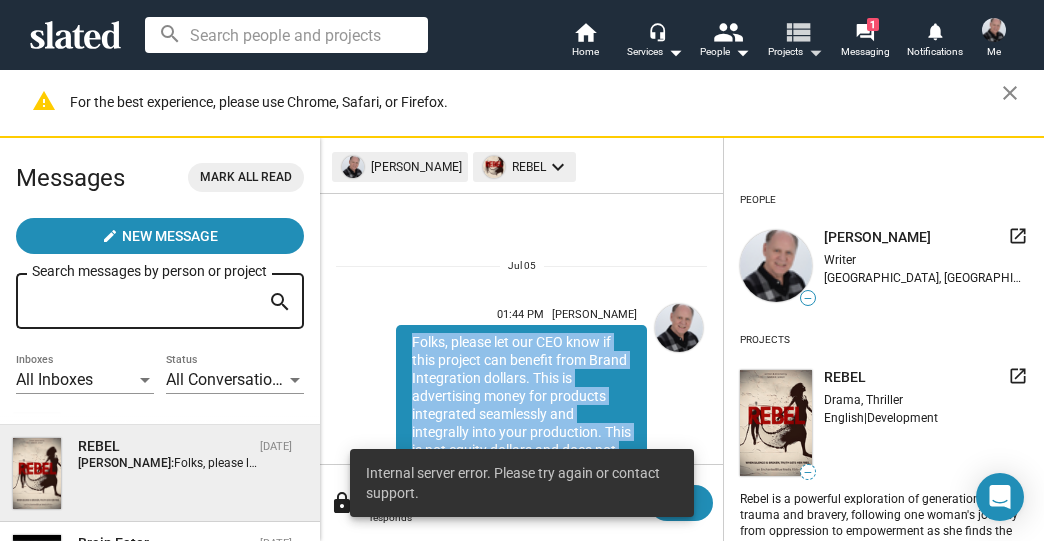 click on "view_list" at bounding box center (797, 31) 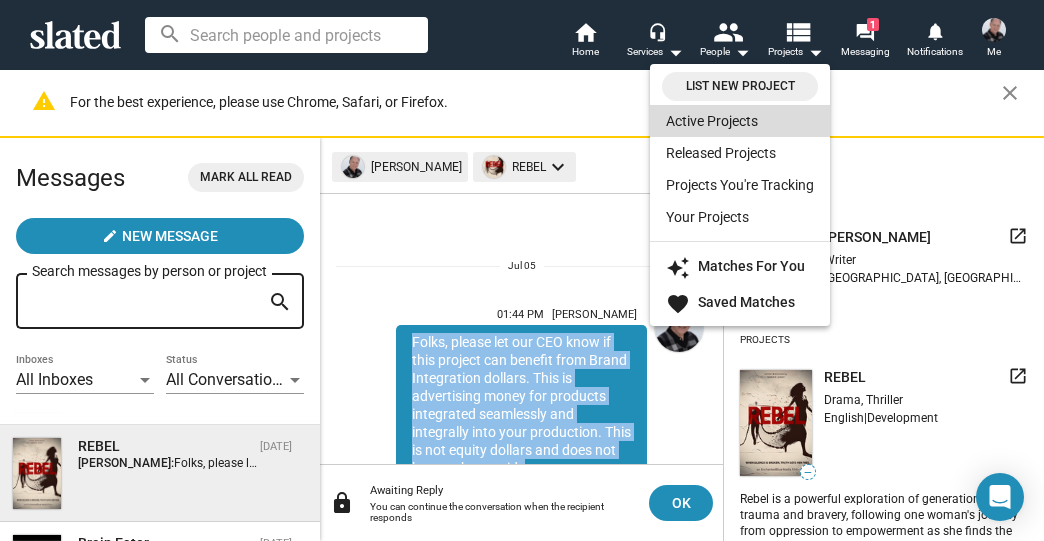 click on "Active Projects" at bounding box center [740, 121] 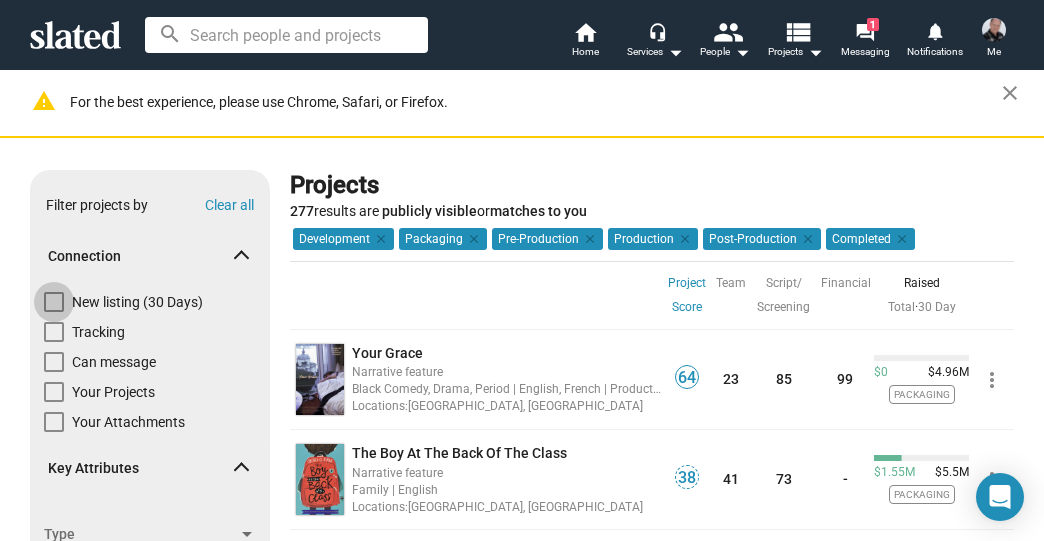 click at bounding box center (54, 302) 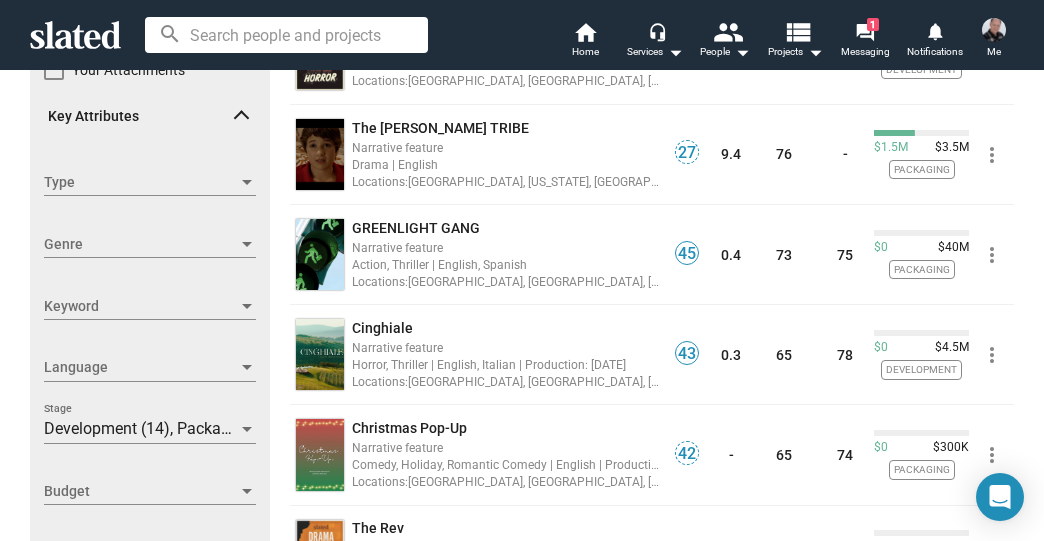 scroll, scrollTop: 480, scrollLeft: 0, axis: vertical 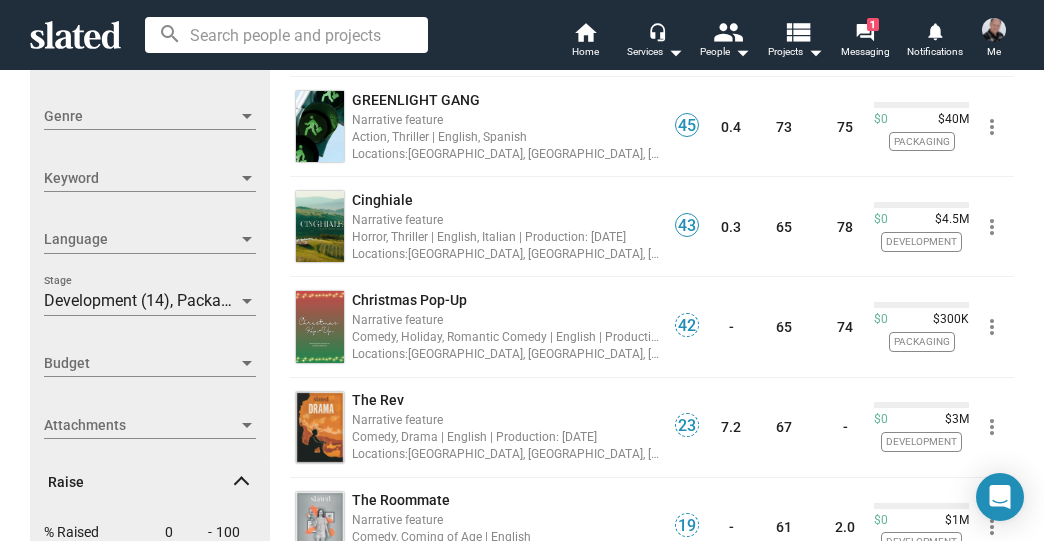 click on "Development (14), Packaging (12), Pre-Production (1), Production (1), Completed (1)" at bounding box center [339, 300] 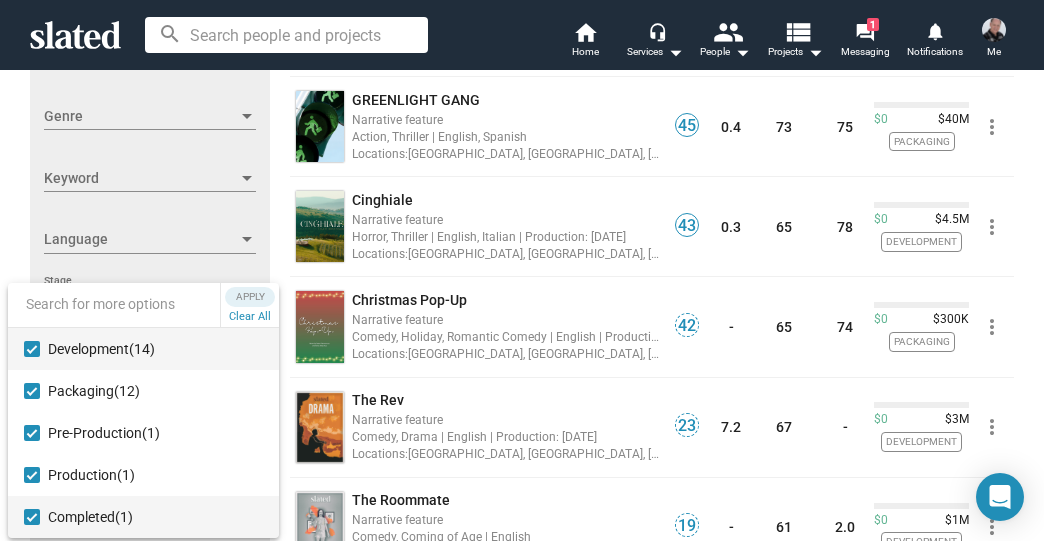 click at bounding box center (32, 517) 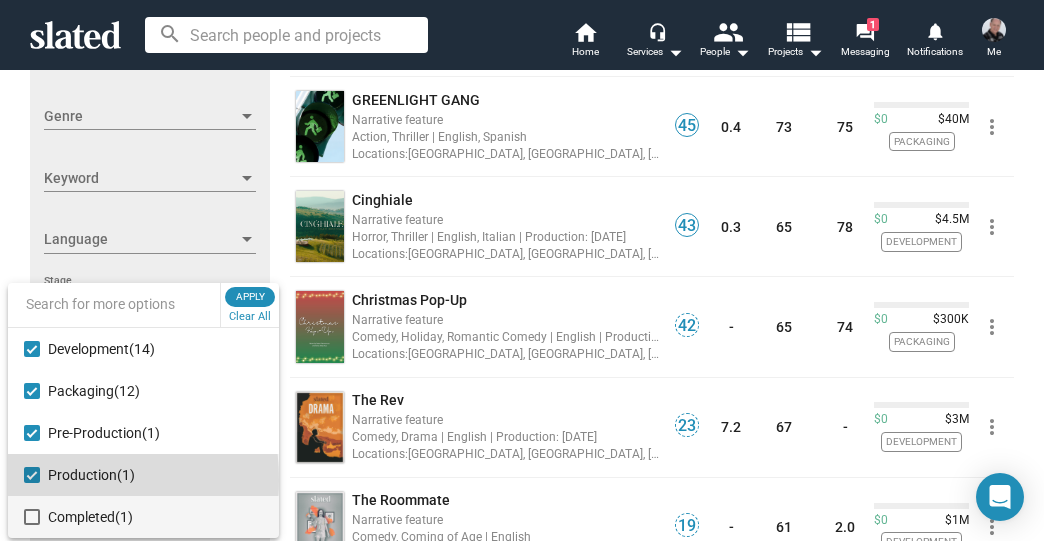 click at bounding box center (32, 475) 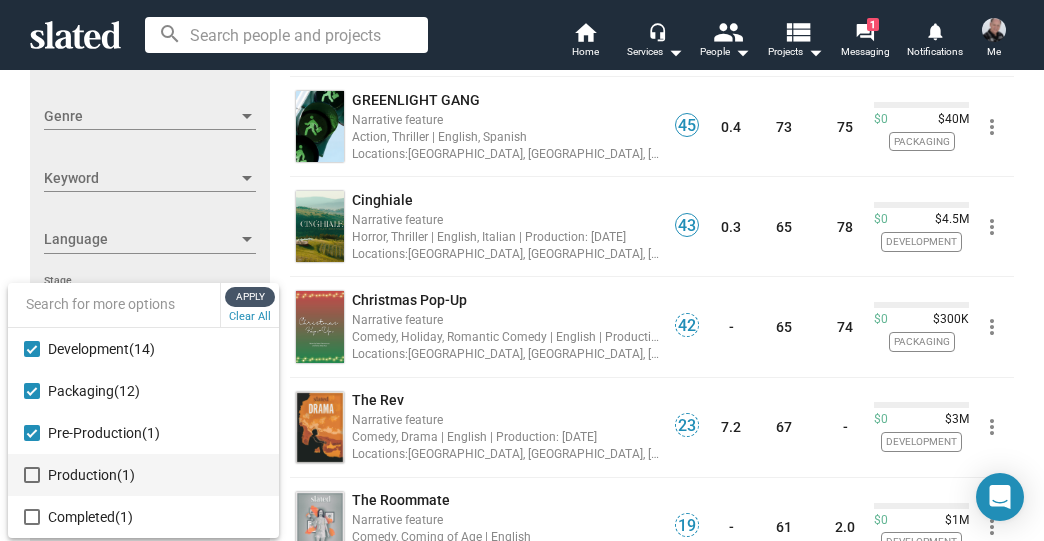 click on "Apply" at bounding box center [250, 297] 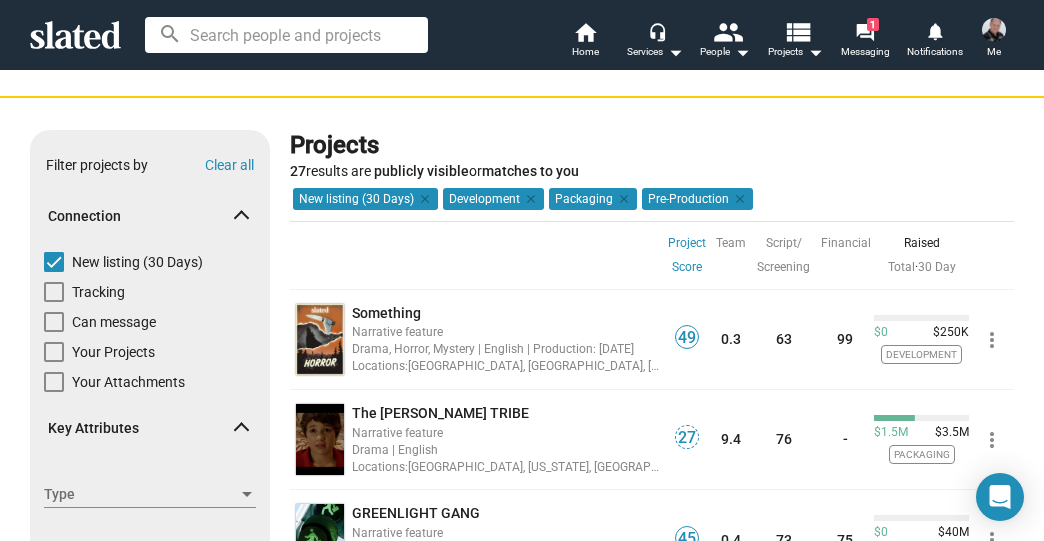 scroll, scrollTop: 80, scrollLeft: 0, axis: vertical 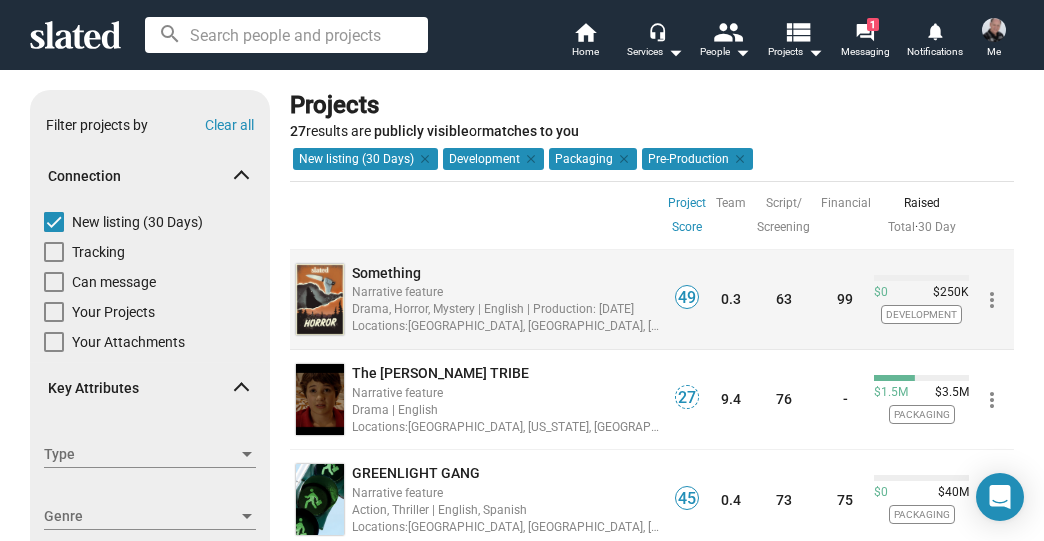 click on "Something" 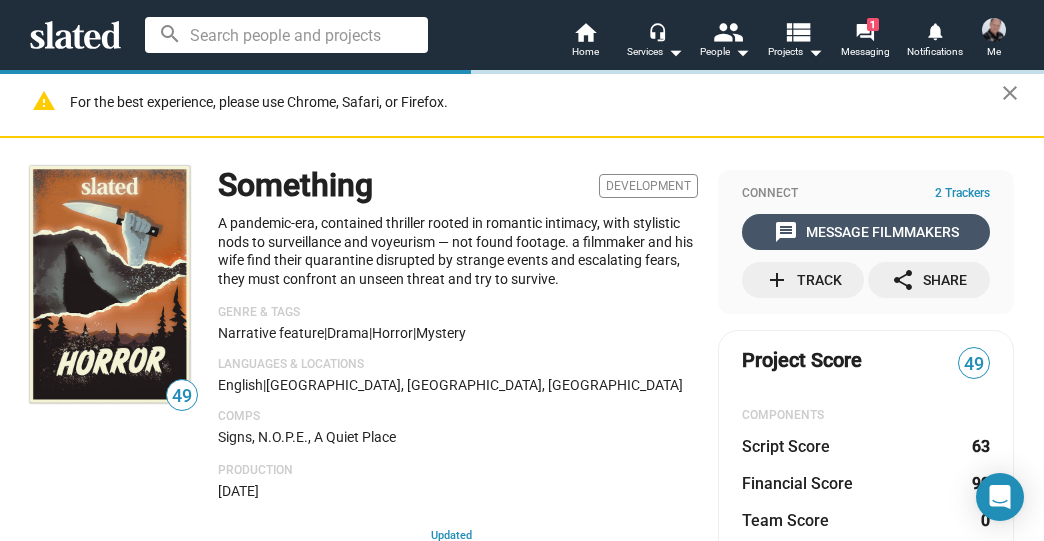 click on "message  Message Filmmakers" 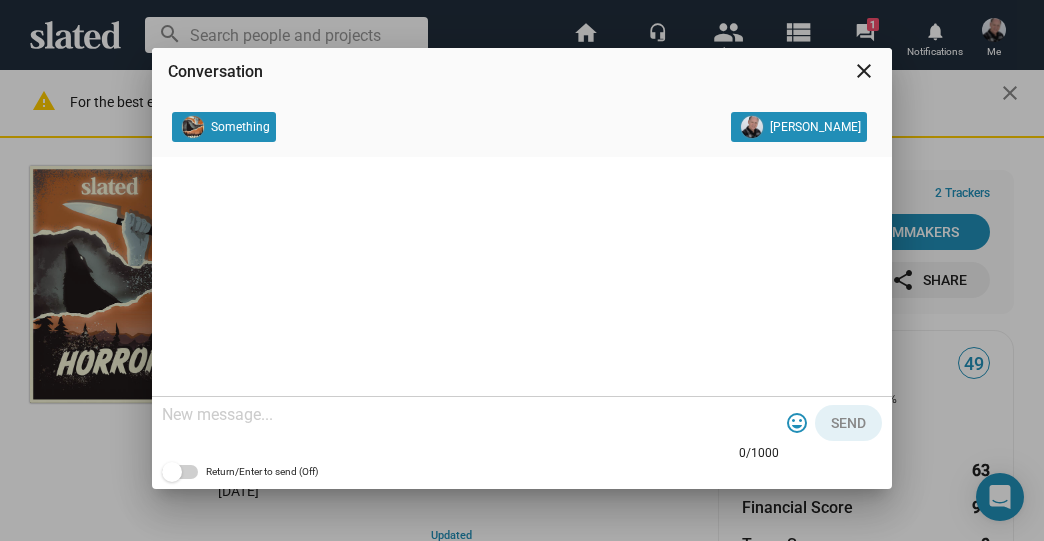 click 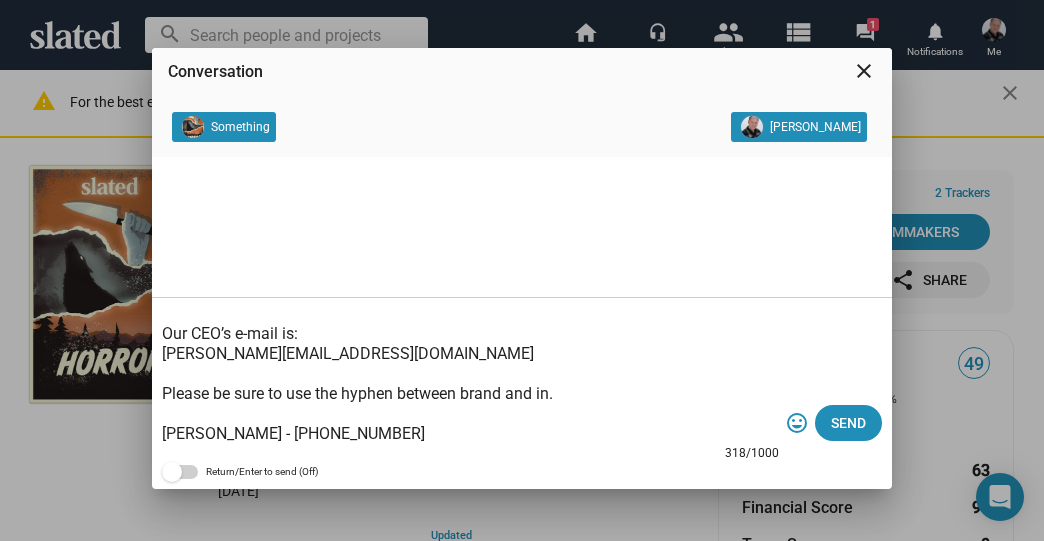 scroll, scrollTop: 0, scrollLeft: 0, axis: both 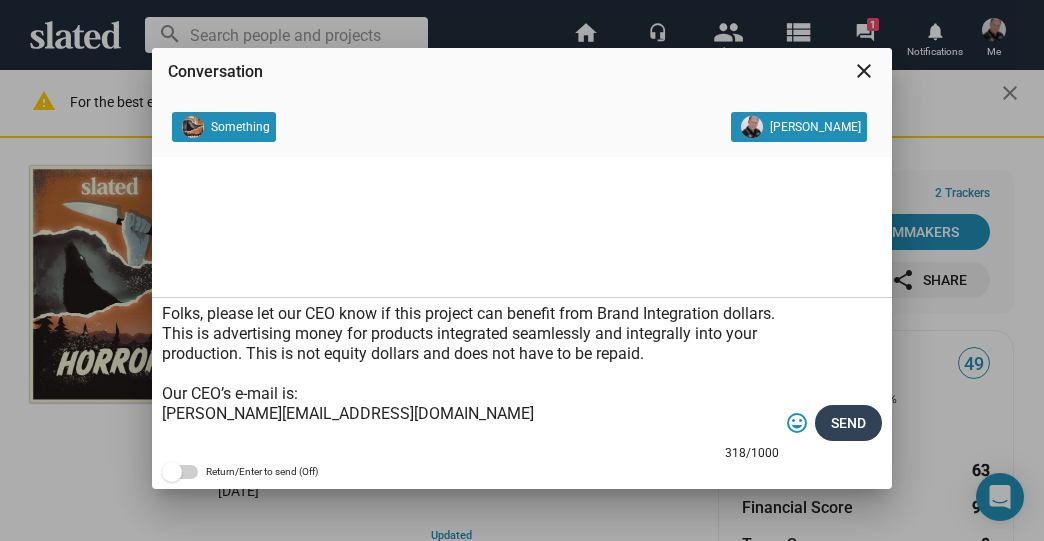 type on "Folks, please let our CEO know if this project can benefit from Brand Integration dollars. This is advertising money for products integrated seamlessly and integrally into your production. This is not equity dollars and does not have to be repaid.
Our CEO’s e-mail is:
[PERSON_NAME][EMAIL_ADDRESS][DOMAIN_NAME]
Please be sure to use the hyphen between brand and in.
[PERSON_NAME] - [PHONE_NUMBER]" 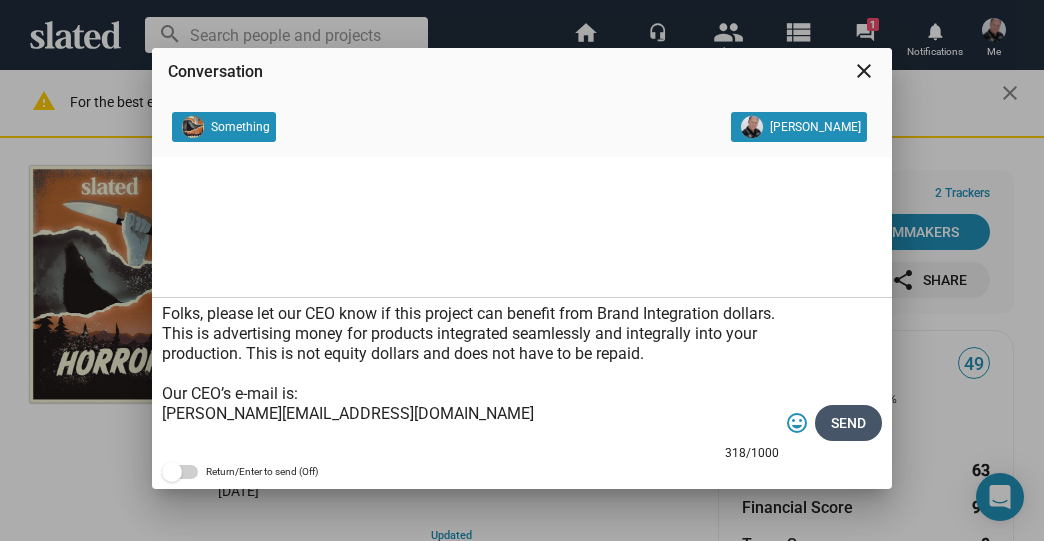click on "Send" 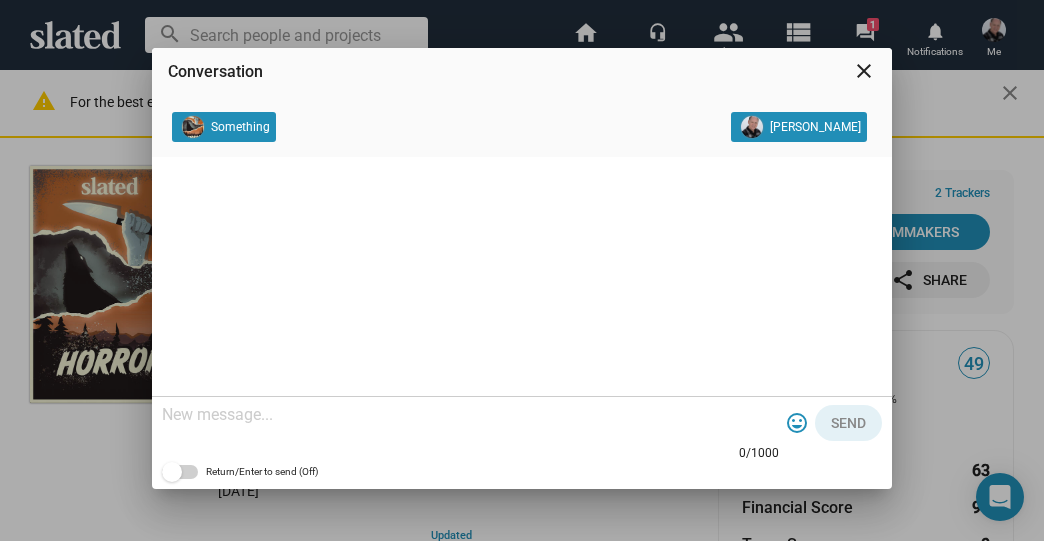 click on "Conversation close Something [PERSON_NAME] 0/1000 tag_faces Send   Return/Enter to send (Off)" at bounding box center [522, 270] 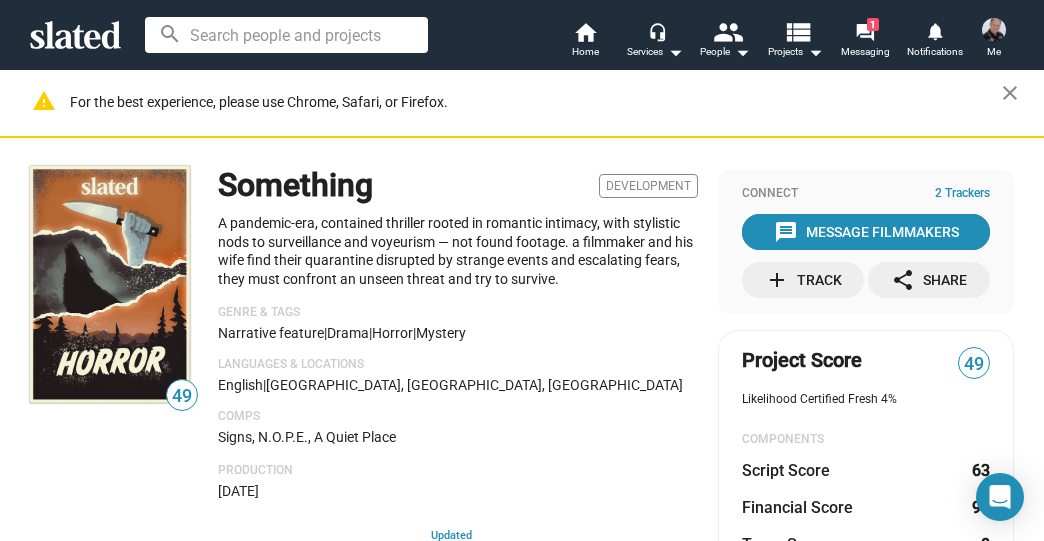 click on "message  Message Filmmakers" 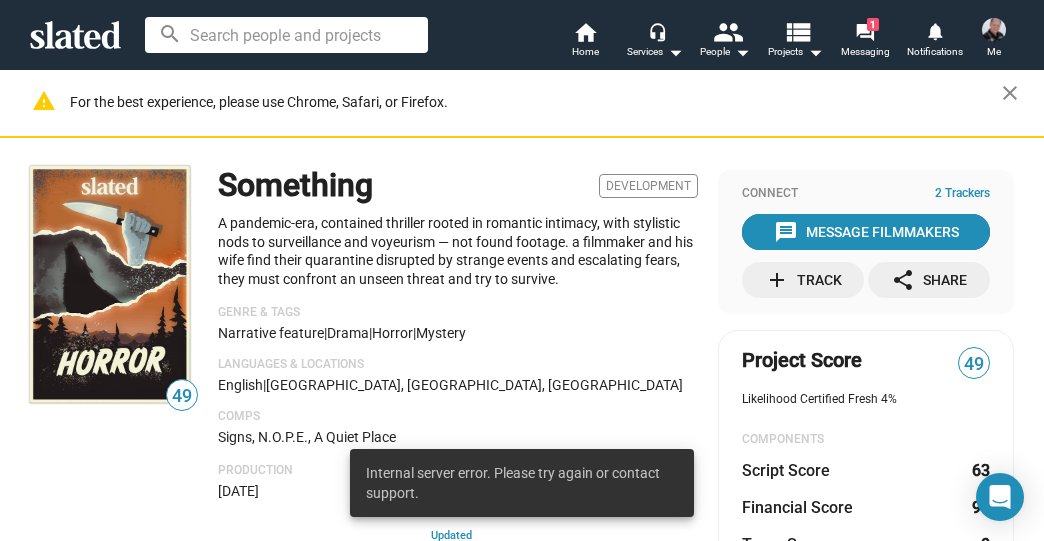 click on "message  Message Filmmakers" 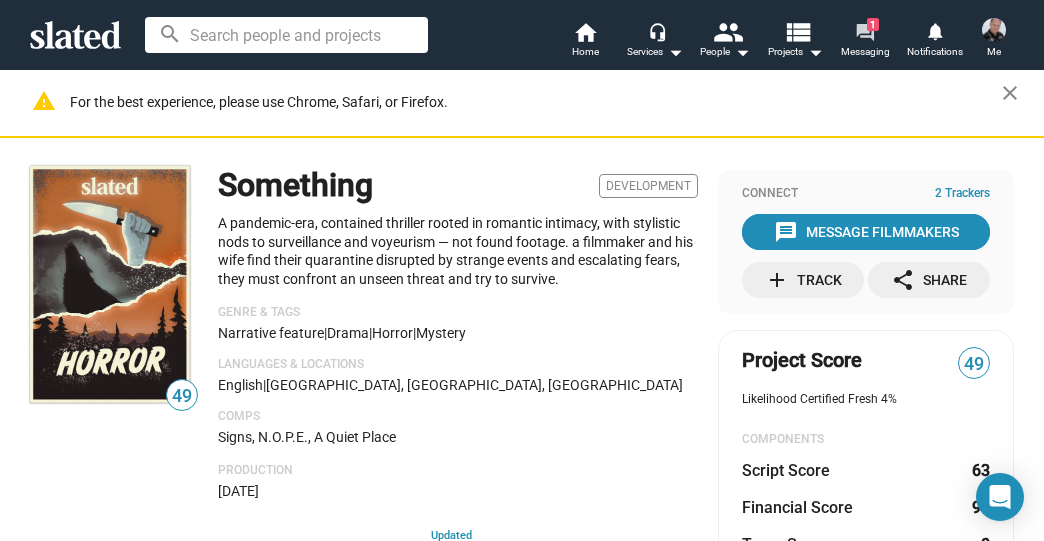 click on "forum" at bounding box center [864, 31] 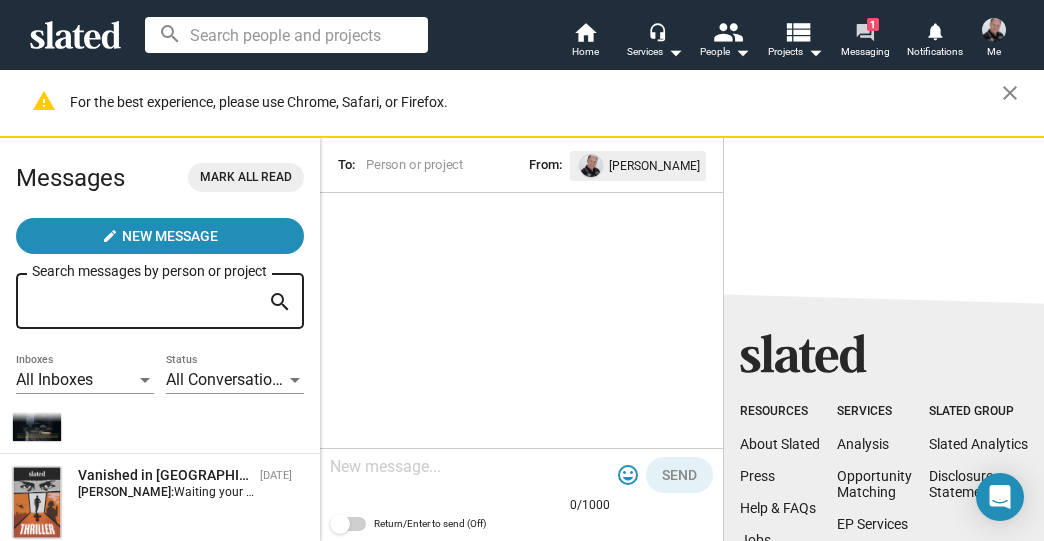 scroll, scrollTop: 80, scrollLeft: 0, axis: vertical 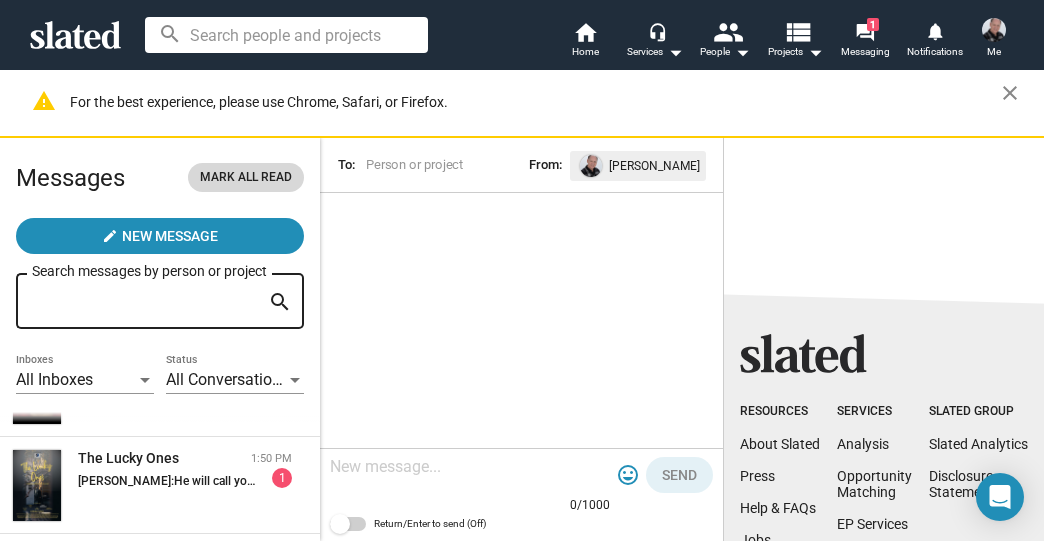 click on "Mark all read" at bounding box center [246, 177] 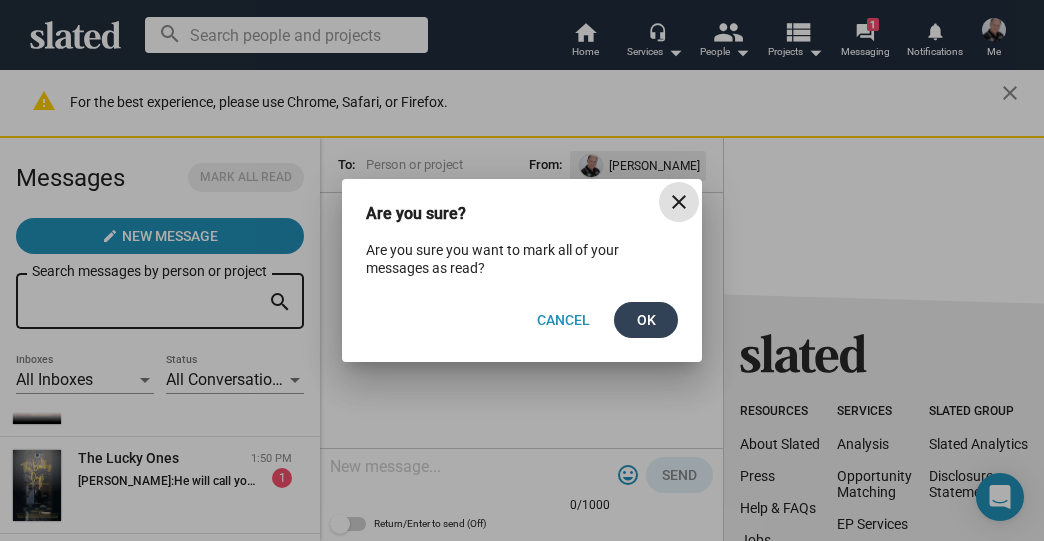 click on "Ok" 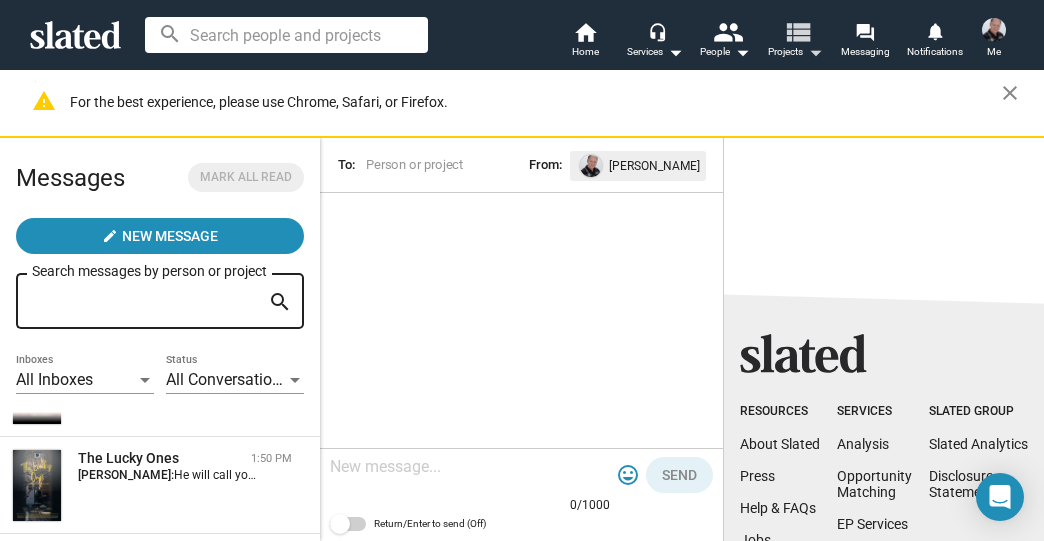 click on "view_list" at bounding box center (797, 31) 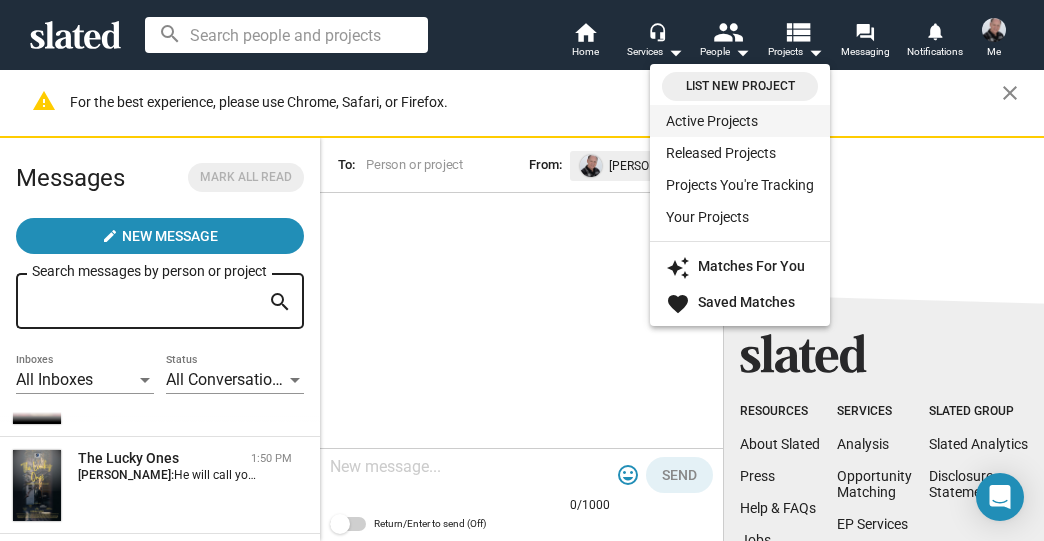 click on "Active Projects" at bounding box center (740, 121) 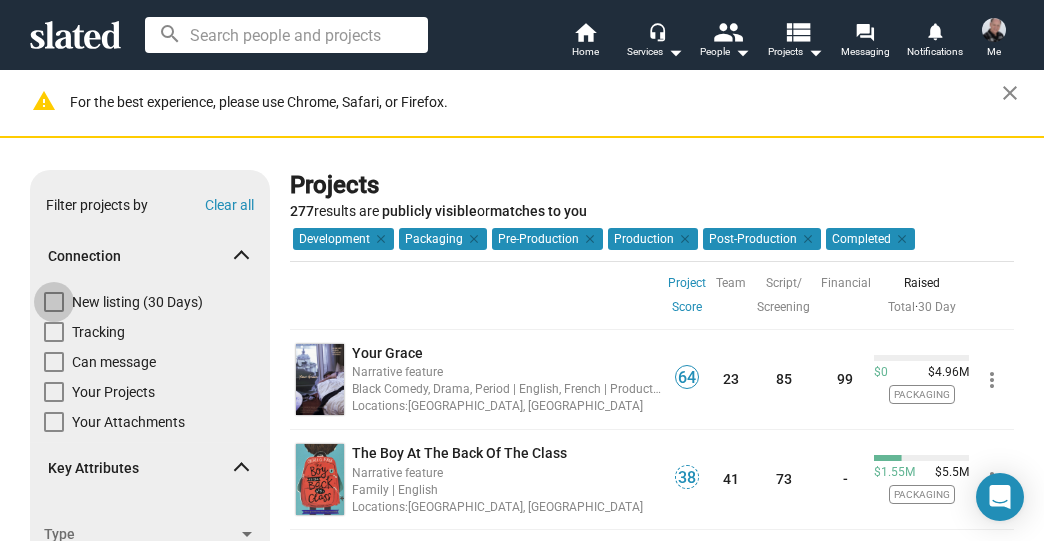 click at bounding box center (54, 302) 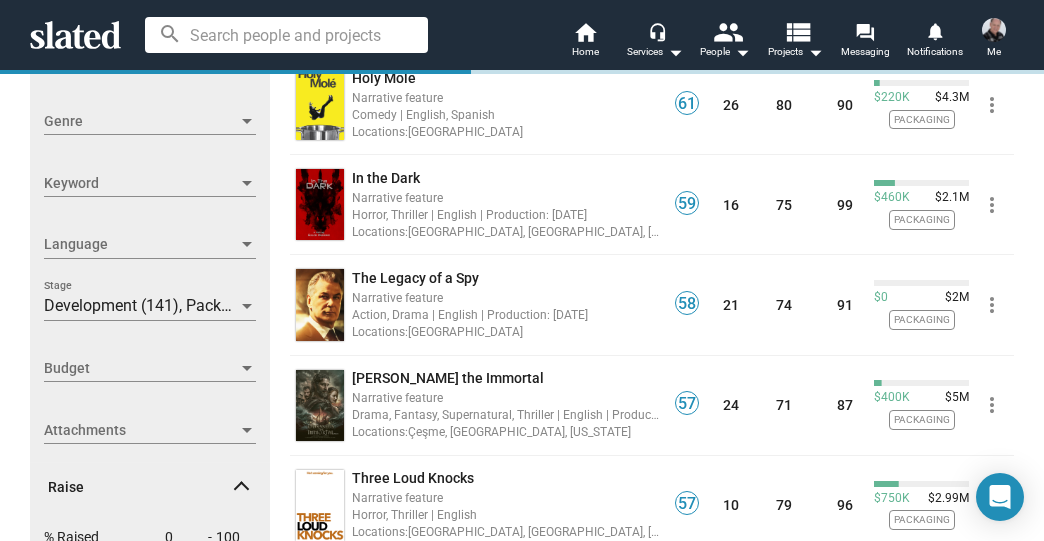 scroll, scrollTop: 480, scrollLeft: 0, axis: vertical 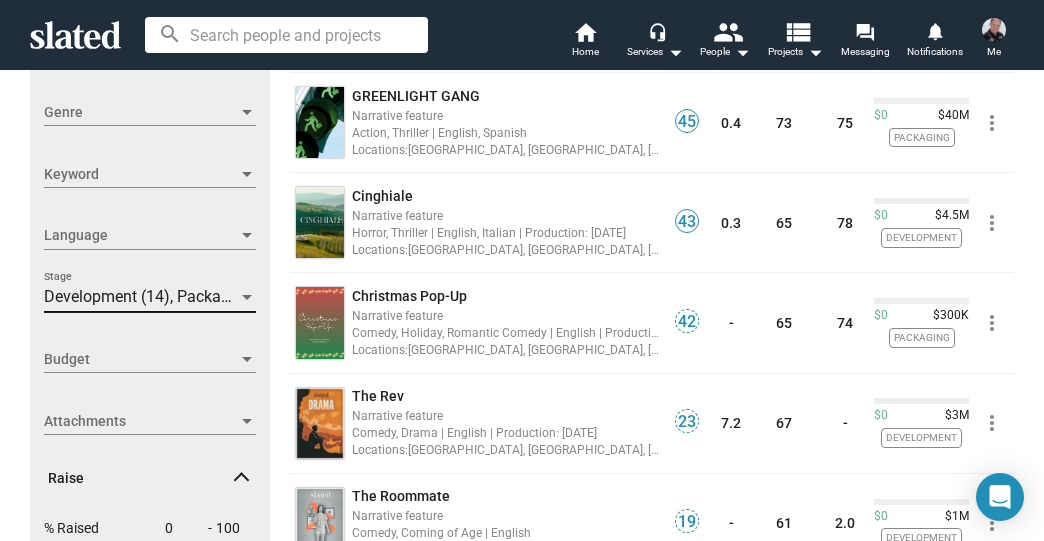 click on "Development (14), Packaging (12), Pre-Production (1), Production (1), Completed (1)" at bounding box center [339, 296] 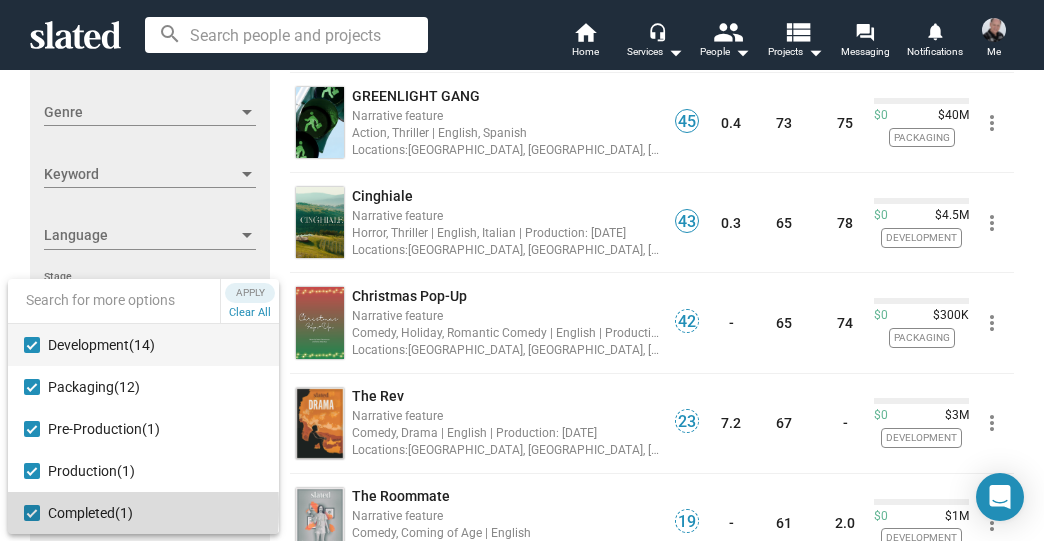 click at bounding box center (32, 513) 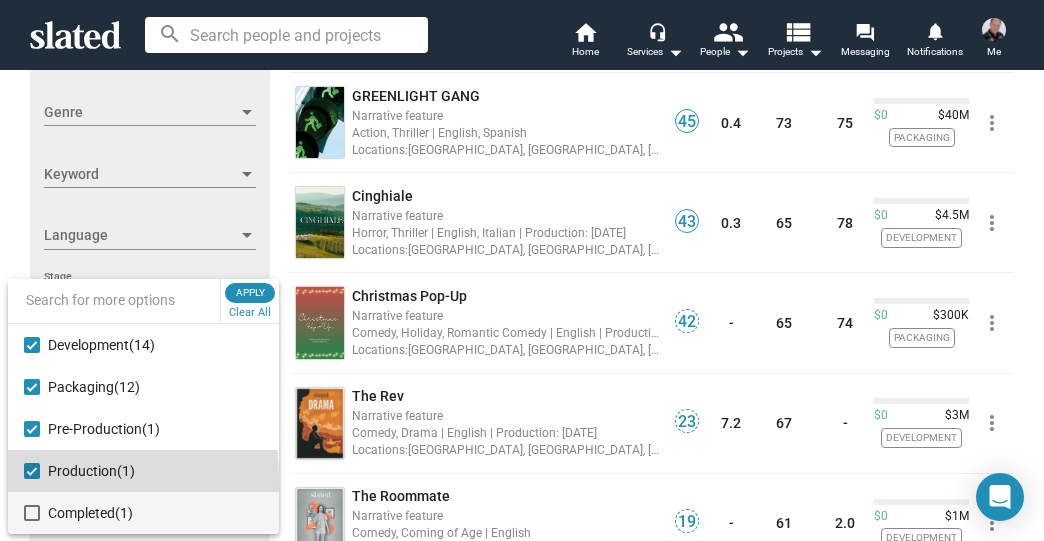click on "Production  (1)" at bounding box center (143, 471) 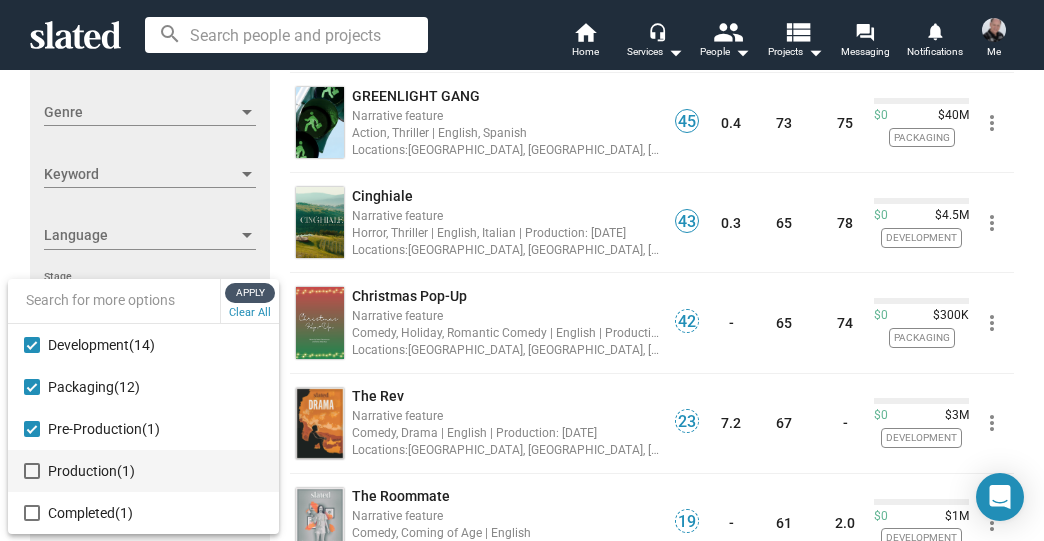click on "Apply" at bounding box center (250, 293) 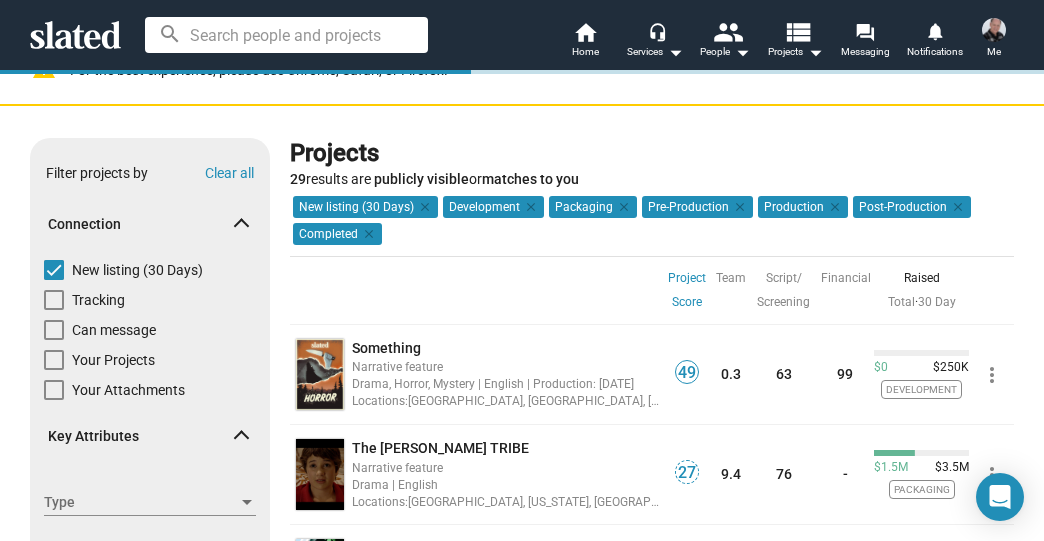 scroll, scrollTop: 0, scrollLeft: 0, axis: both 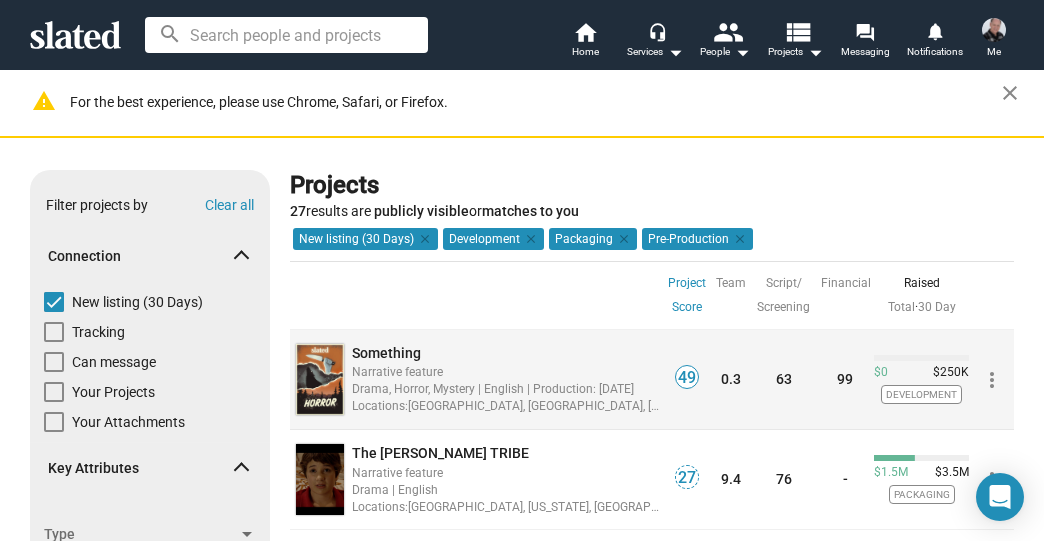 click on "Something" 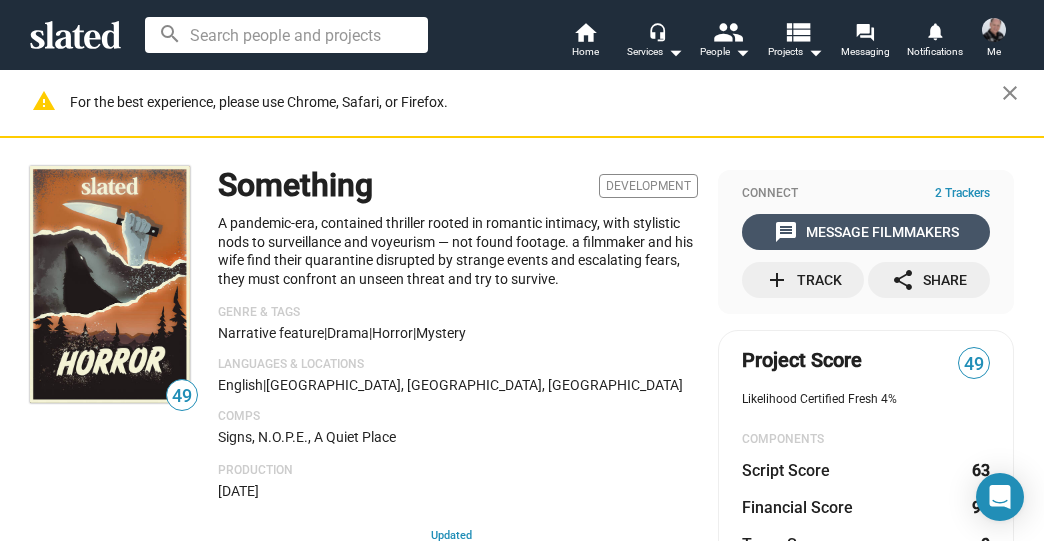 click on "message  Message Filmmakers" 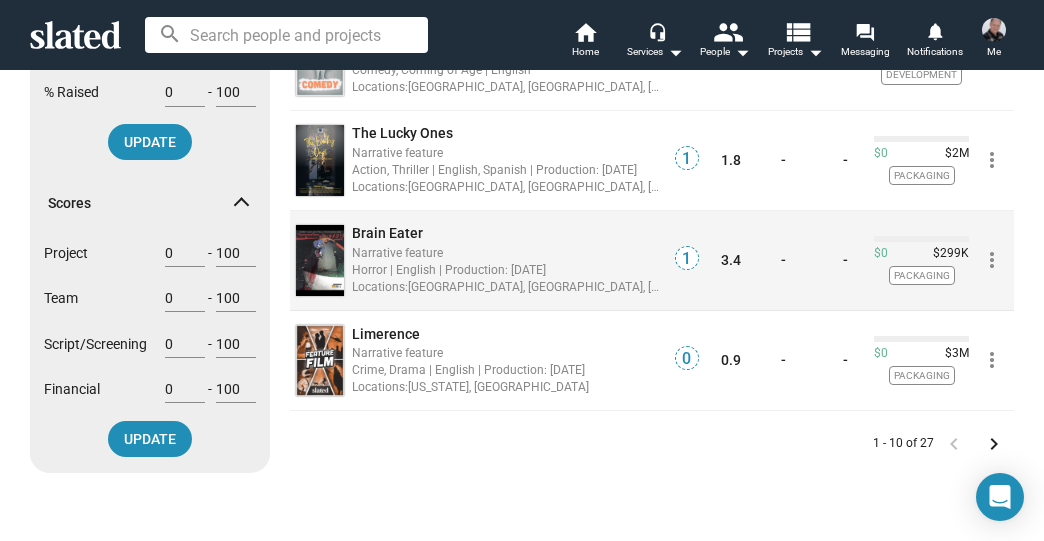 scroll, scrollTop: 960, scrollLeft: 0, axis: vertical 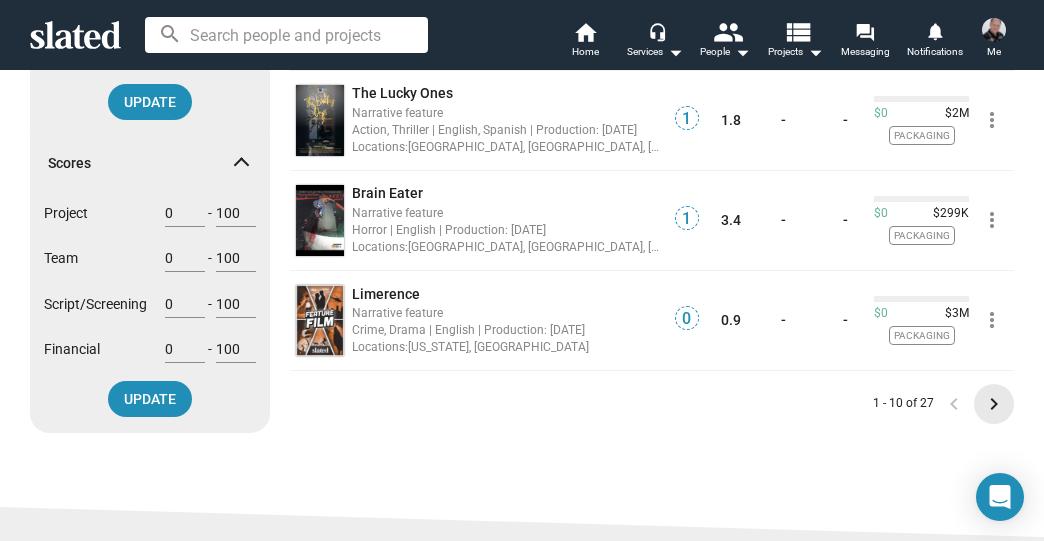 click on "keyboard_arrow_right" 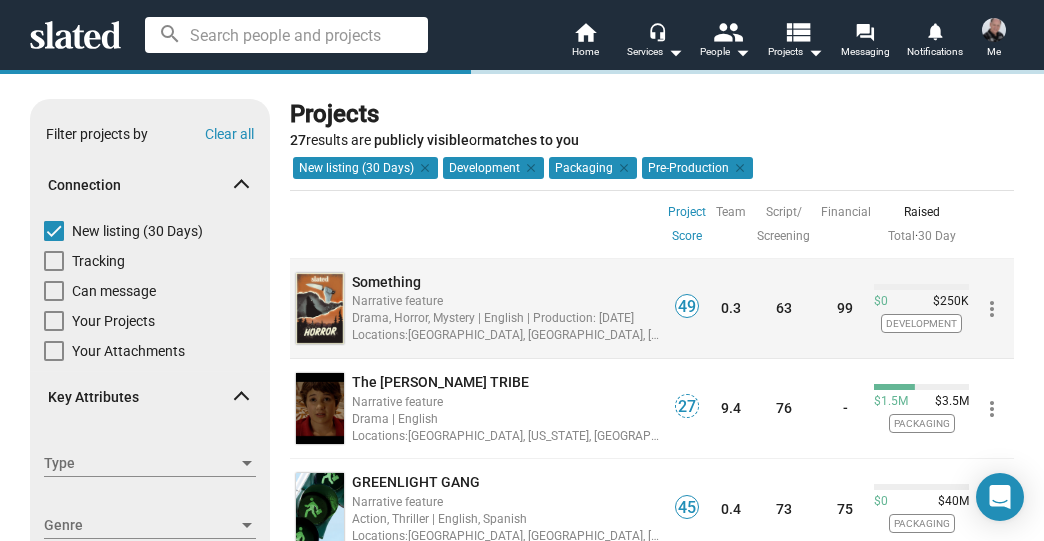 scroll, scrollTop: 0, scrollLeft: 0, axis: both 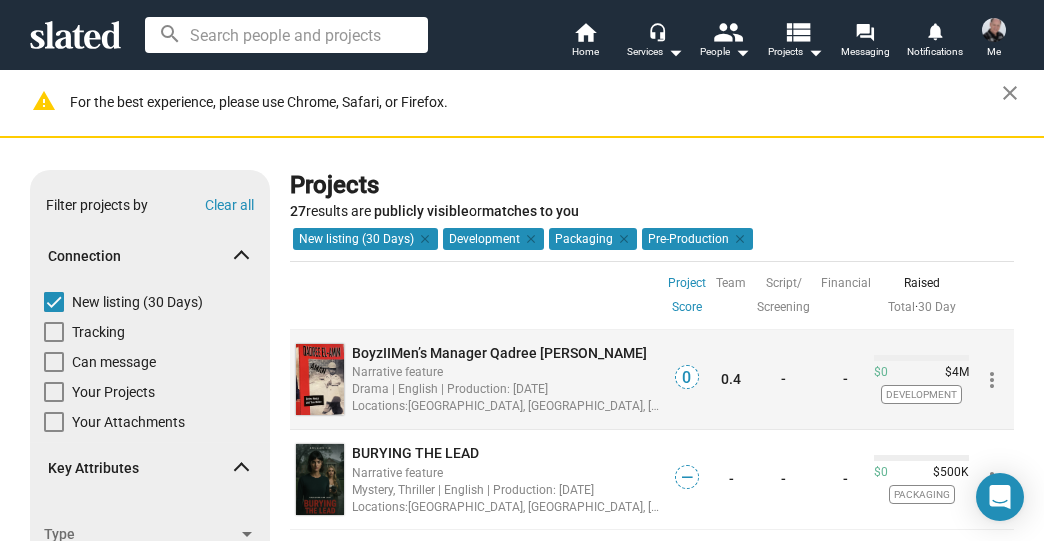click on "BoyzIIMen’s Manager Qadree [PERSON_NAME]" 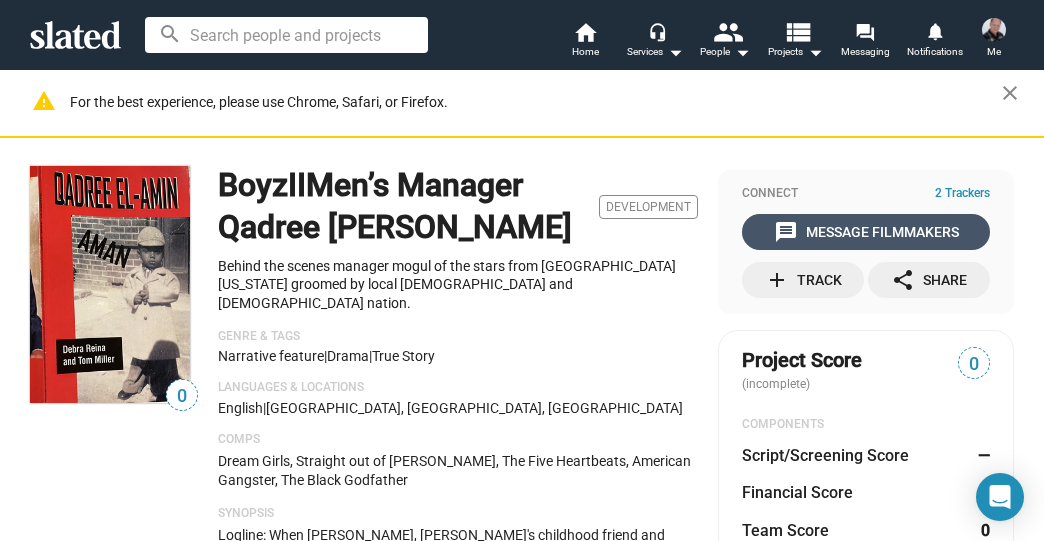 click on "message  Message Filmmakers" 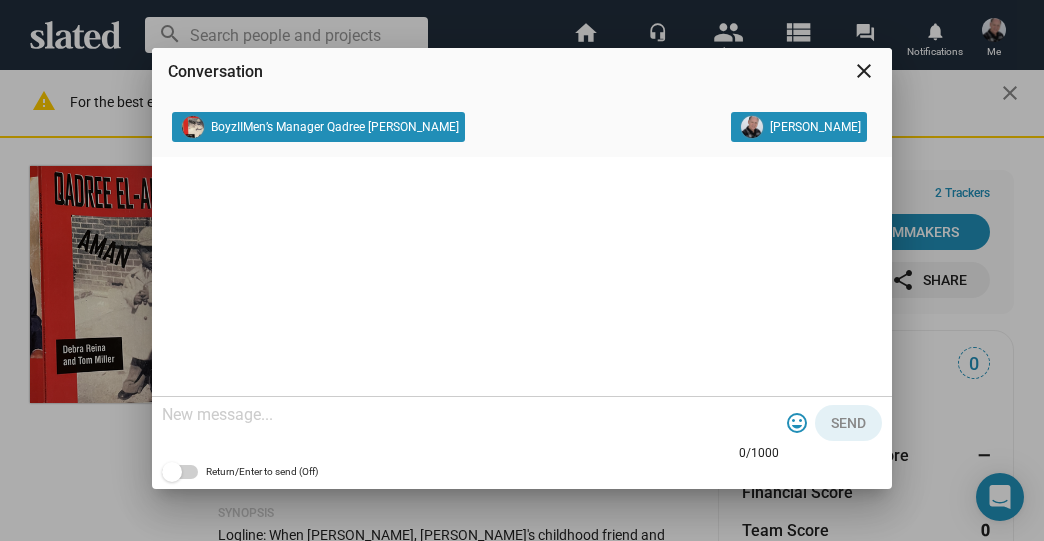 click at bounding box center [470, 415] 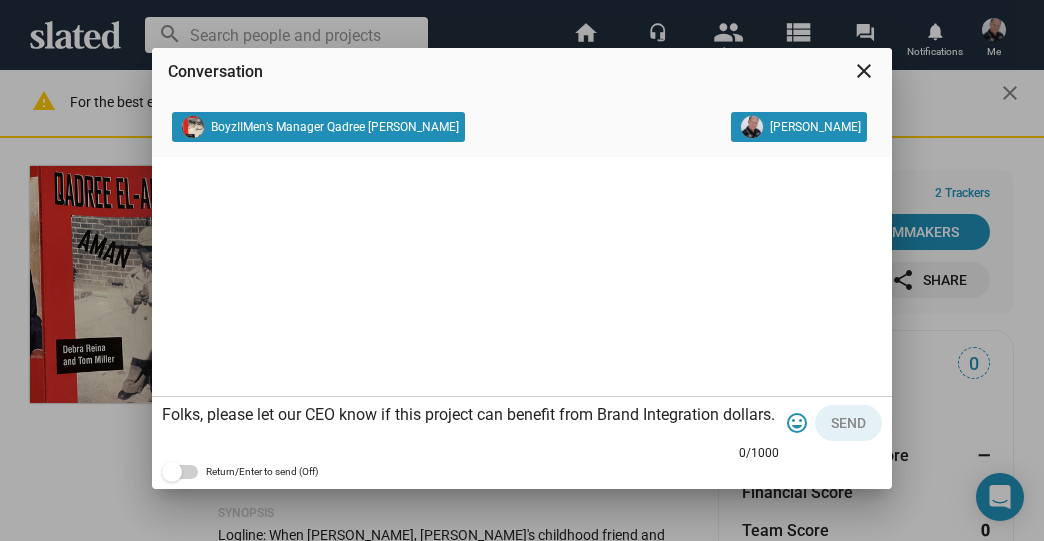 scroll, scrollTop: 60, scrollLeft: 0, axis: vertical 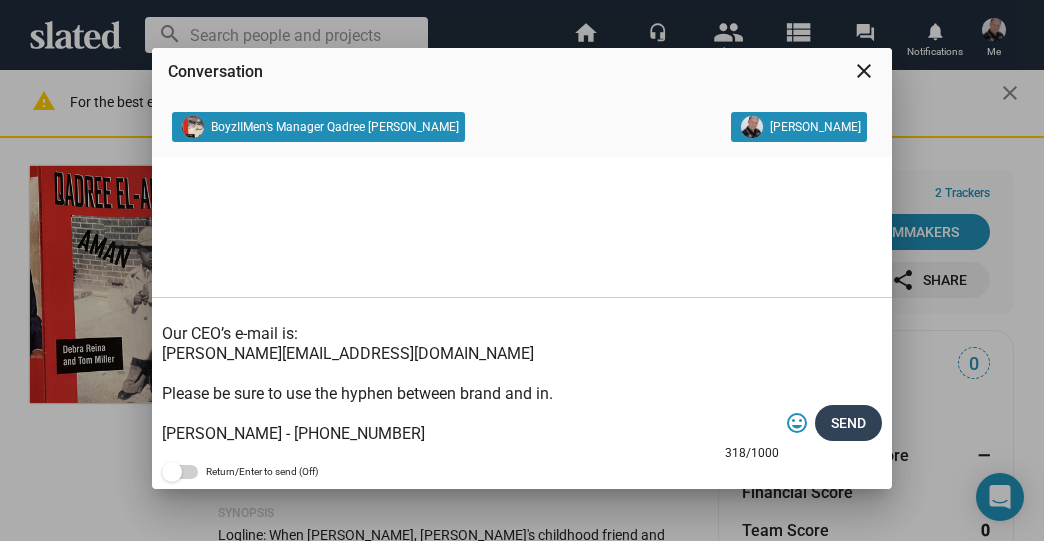 type on "Folks, please let our CEO know if this project can benefit from Brand Integration dollars. This is advertising money for products integrated seamlessly and integrally into your production. This is not equity dollars and does not have to be repaid.
Our CEO’s e-mail is:
[PERSON_NAME][EMAIL_ADDRESS][DOMAIN_NAME]
Please be sure to use the hyphen between brand and in.
[PERSON_NAME] - [PHONE_NUMBER]" 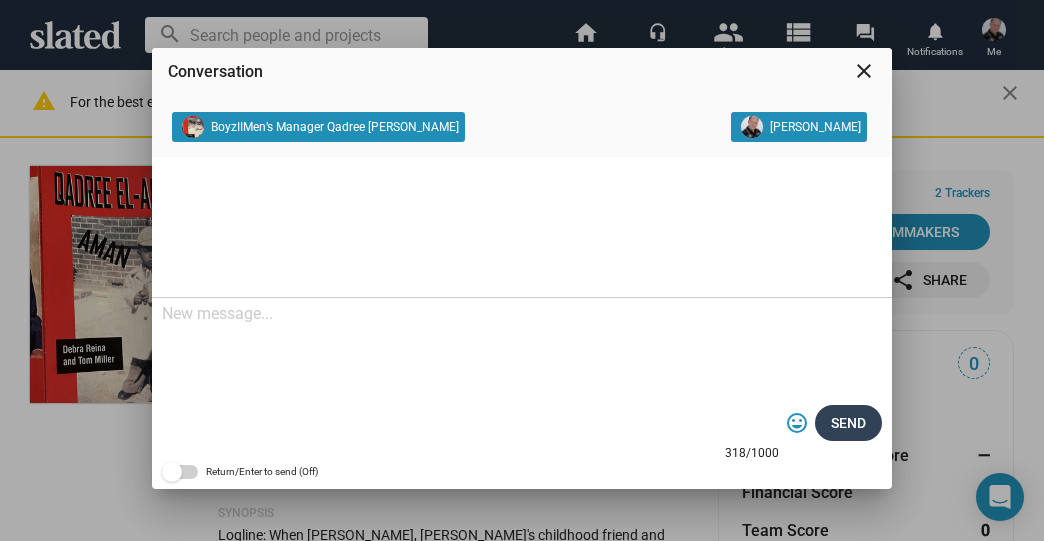 scroll, scrollTop: 0, scrollLeft: 0, axis: both 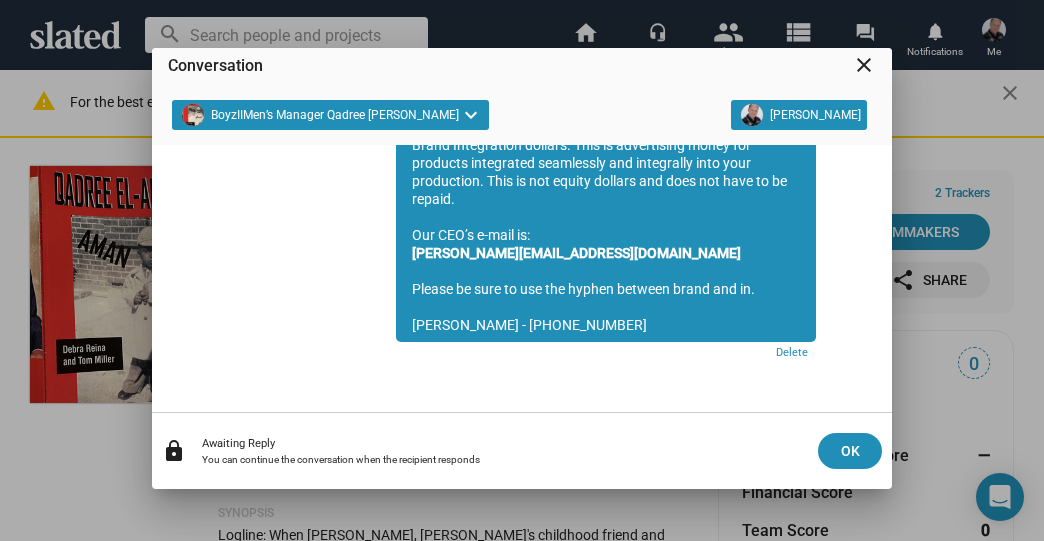 click on "close" at bounding box center [864, 65] 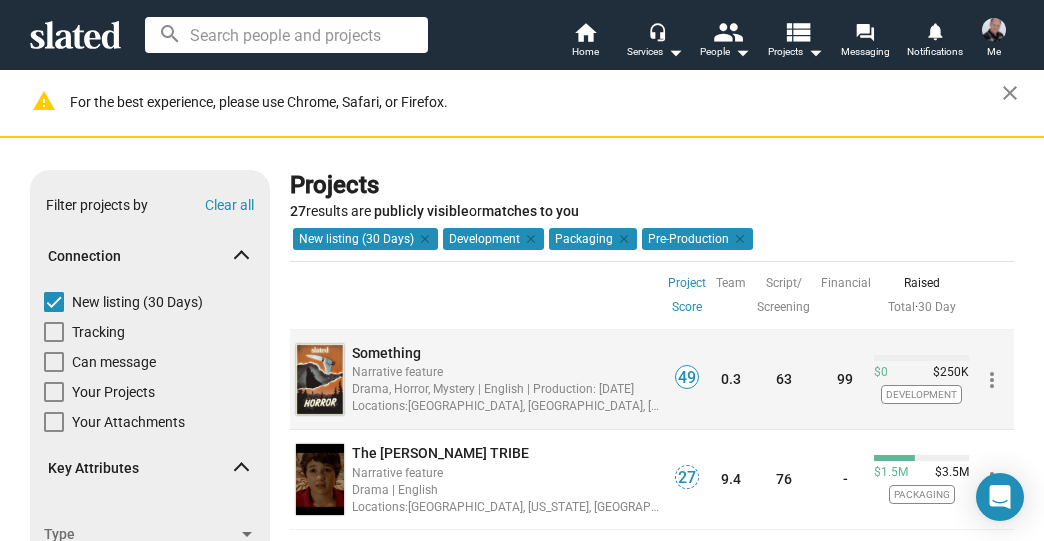 click on "Something" 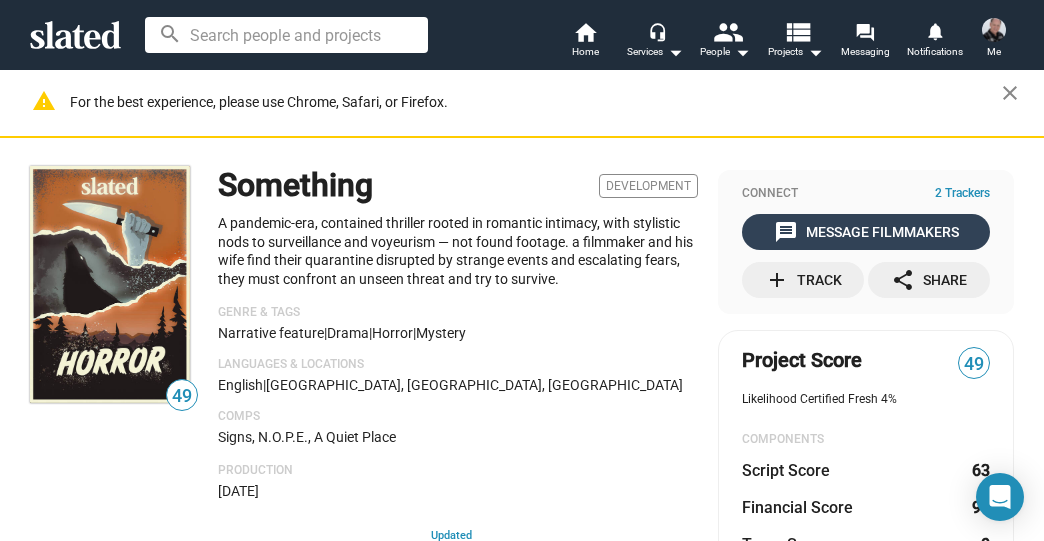 click on "message  Message Filmmakers" 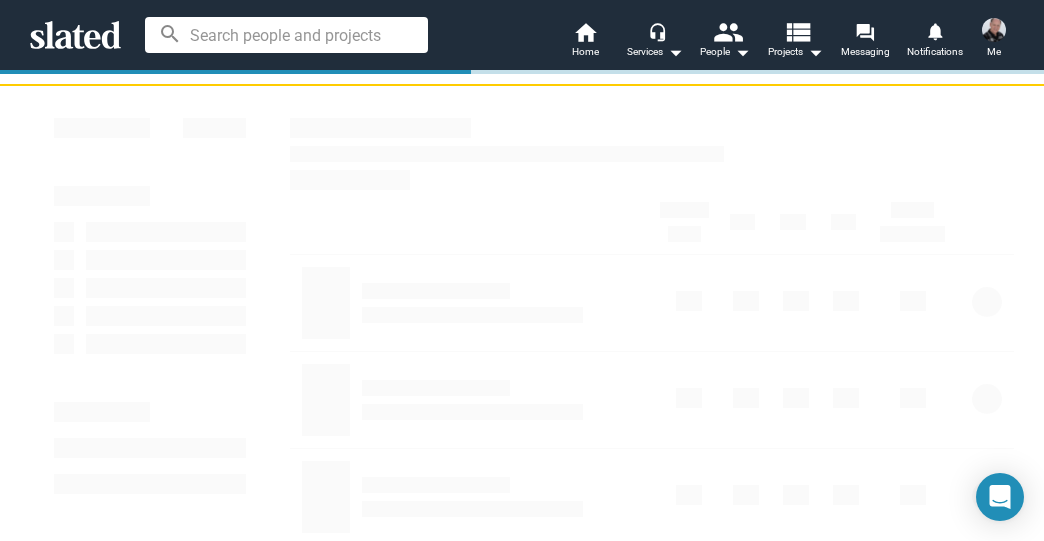 scroll, scrollTop: 160, scrollLeft: 0, axis: vertical 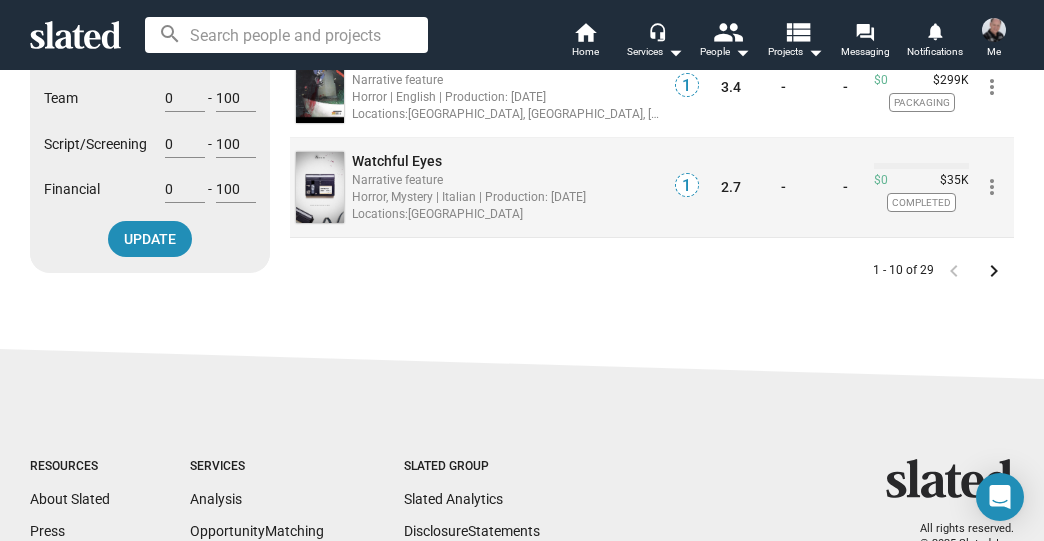 click on "Watchful Eyes" 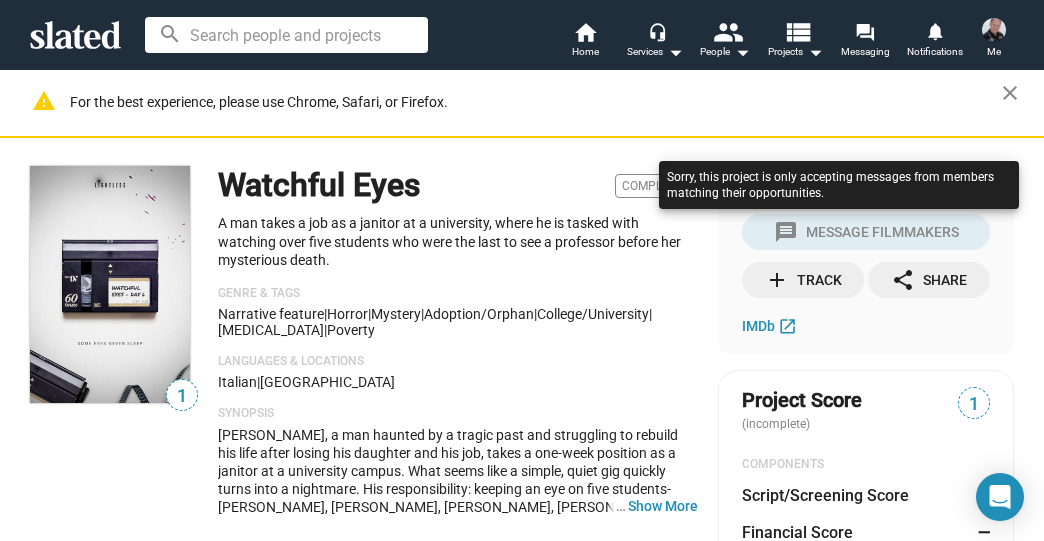 click at bounding box center [839, 205] 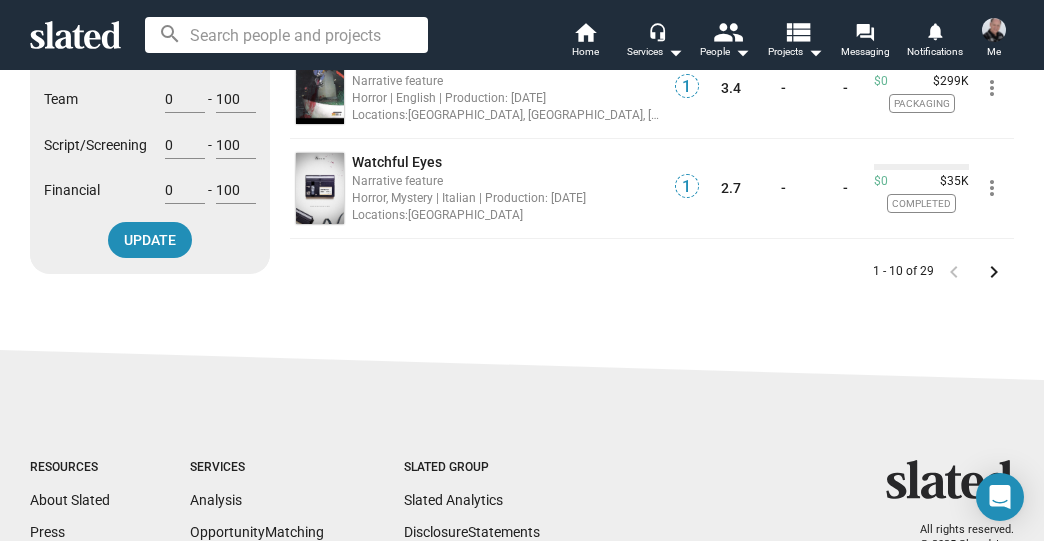 scroll, scrollTop: 1120, scrollLeft: 0, axis: vertical 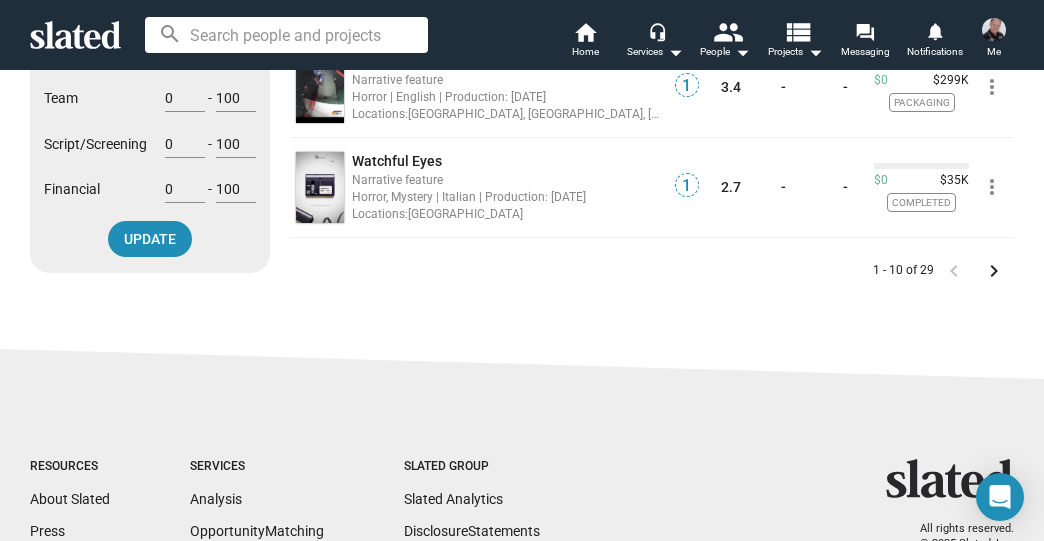 click on "keyboard_arrow_right" 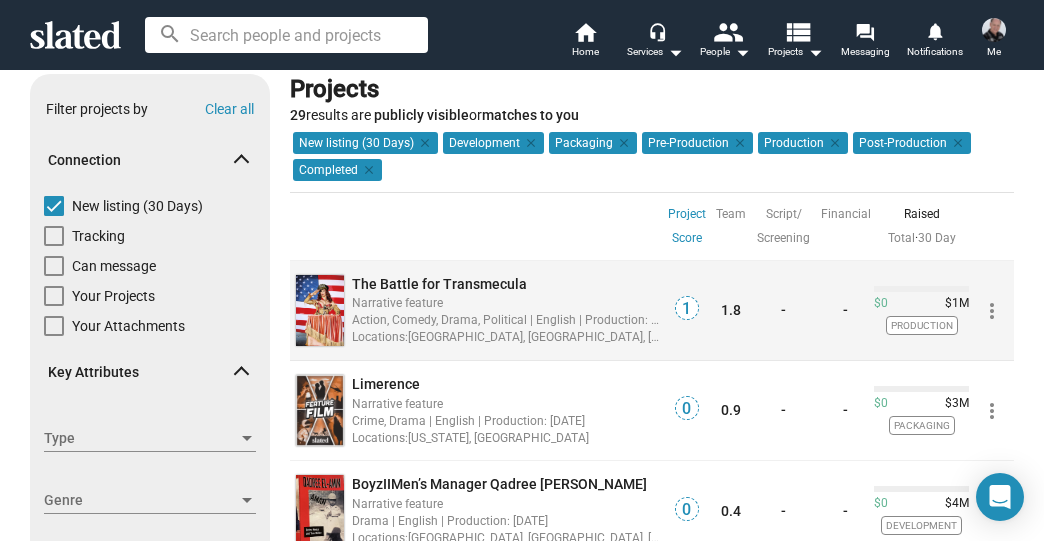 scroll, scrollTop: 160, scrollLeft: 0, axis: vertical 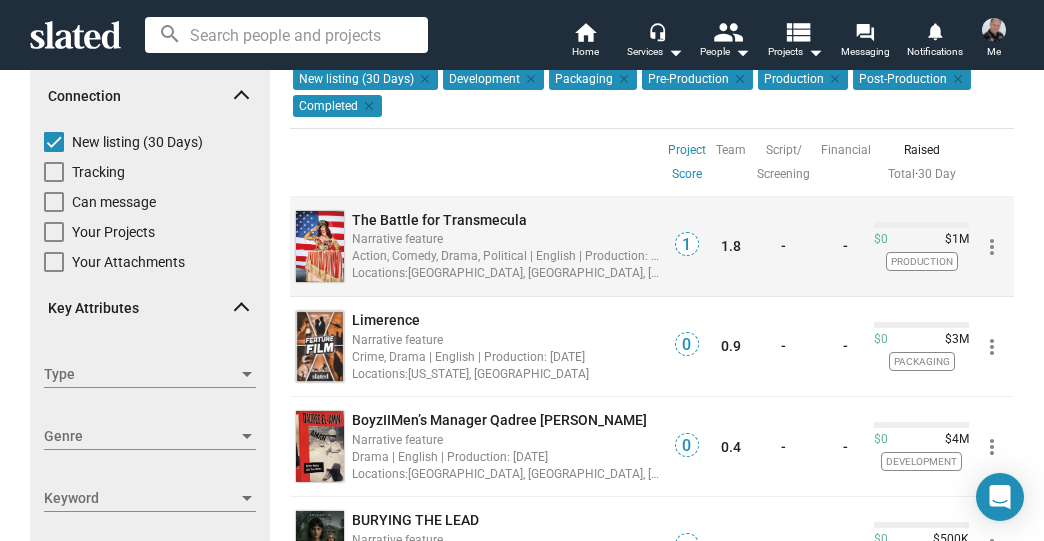 click on "The Battle for Transmecula" 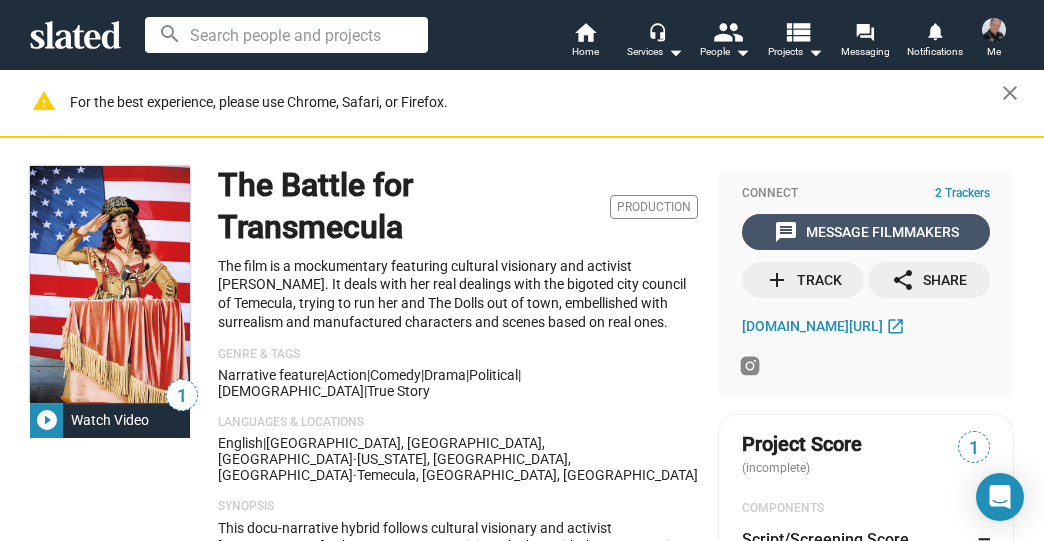 click on "message  Message Filmmakers" 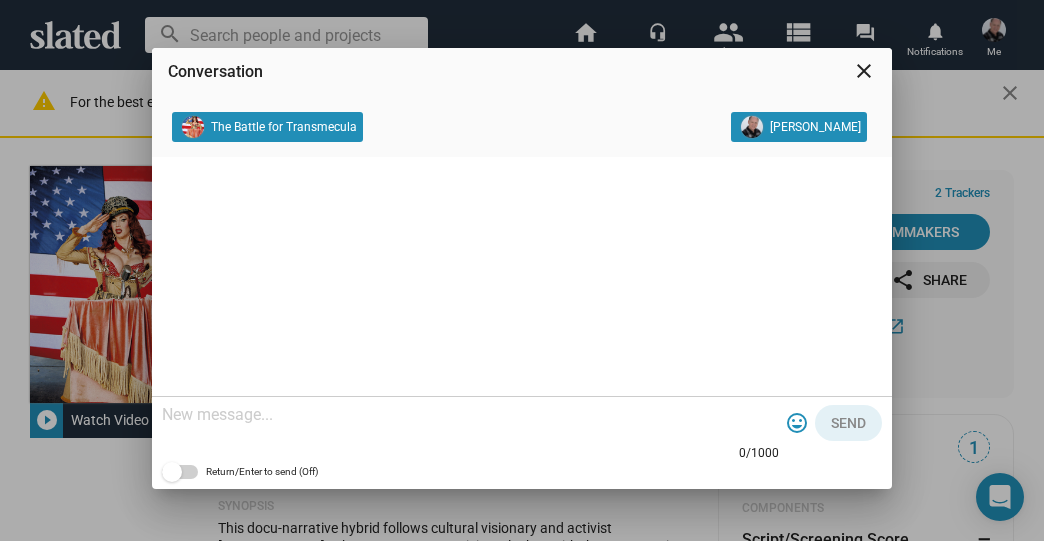 click at bounding box center (470, 415) 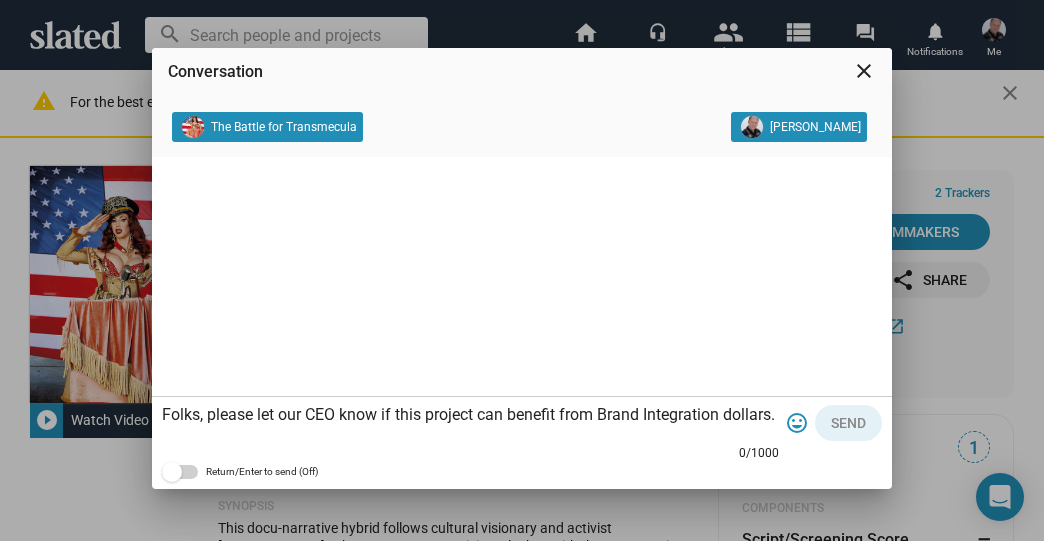 scroll, scrollTop: 60, scrollLeft: 0, axis: vertical 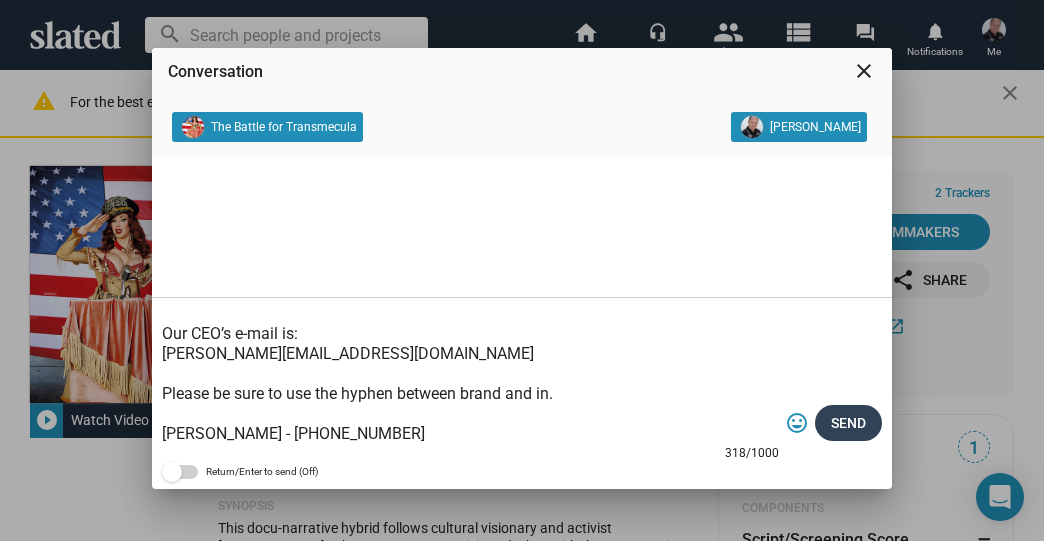 type on "Folks, please let our CEO know if this project can benefit from Brand Integration dollars. This is advertising money for products integrated seamlessly and integrally into your production. This is not equity dollars and does not have to be repaid.
Our CEO’s e-mail is:
[PERSON_NAME][EMAIL_ADDRESS][DOMAIN_NAME]
Please be sure to use the hyphen between brand and in.
[PERSON_NAME] - [PHONE_NUMBER]" 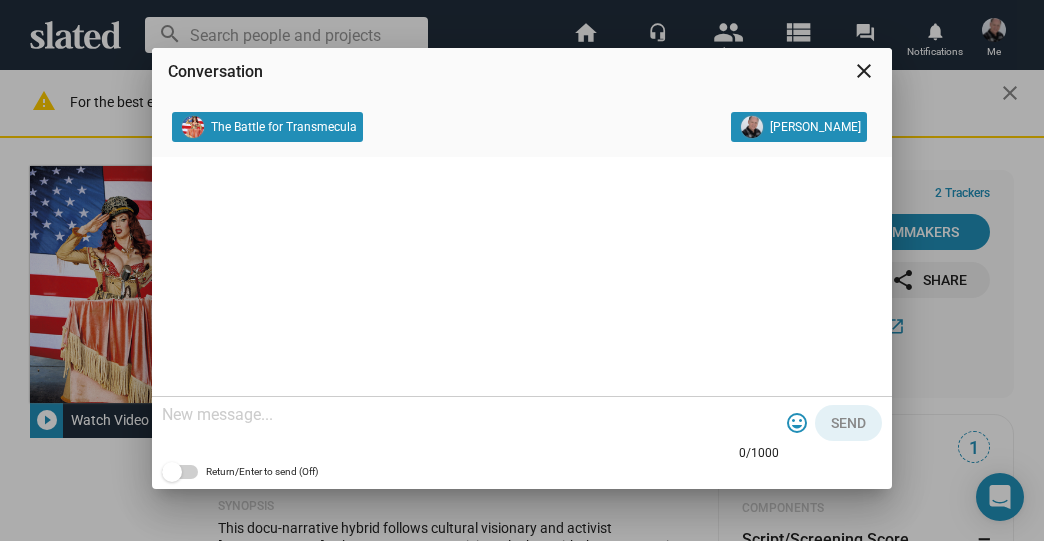 scroll, scrollTop: 0, scrollLeft: 0, axis: both 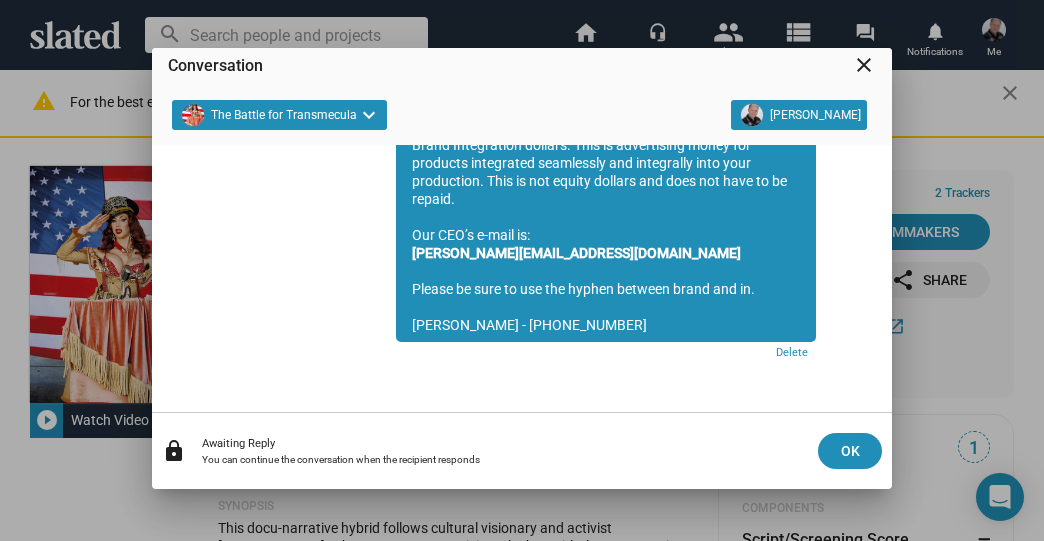 click on "close" at bounding box center (864, 65) 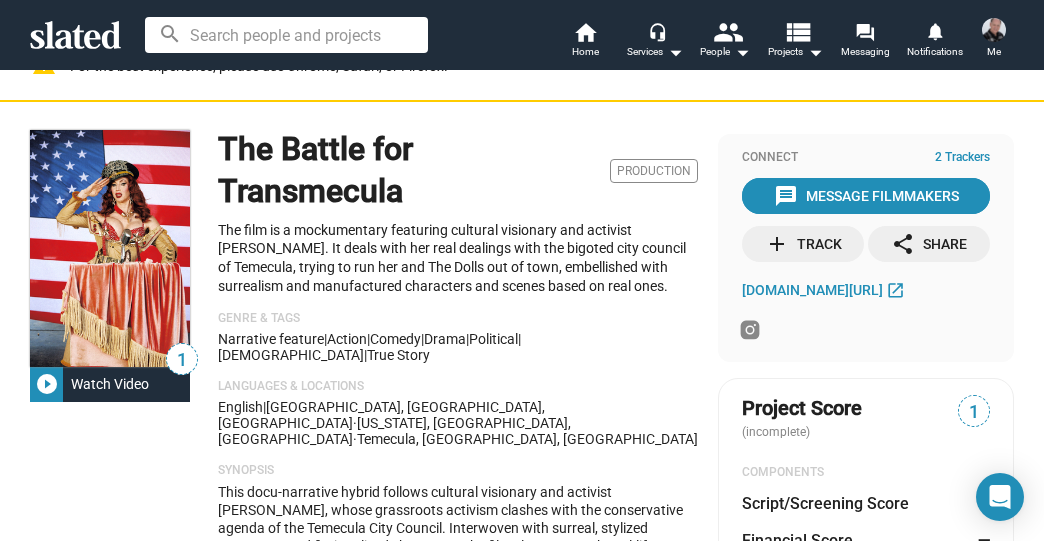 scroll, scrollTop: 0, scrollLeft: 0, axis: both 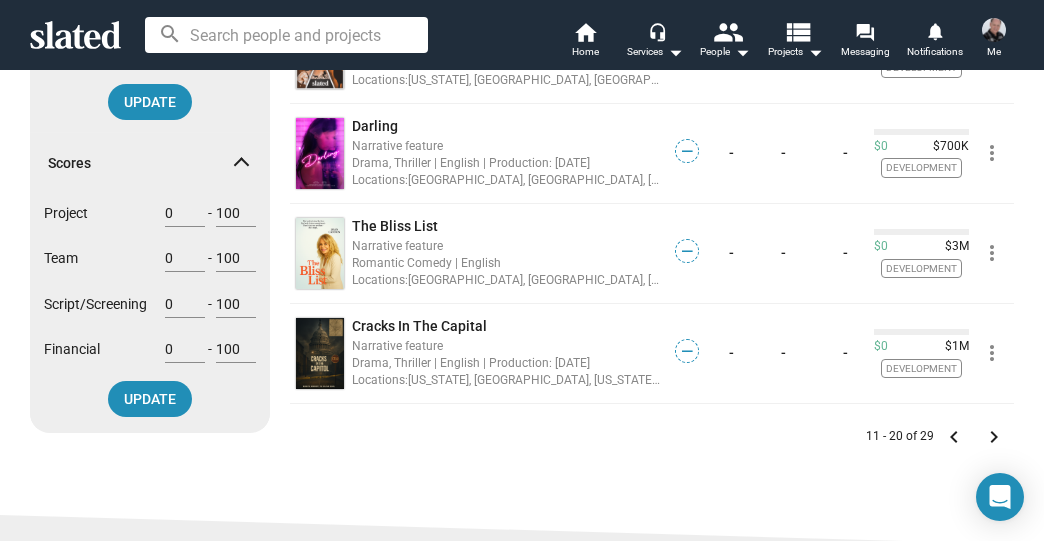 click on "keyboard_arrow_right" 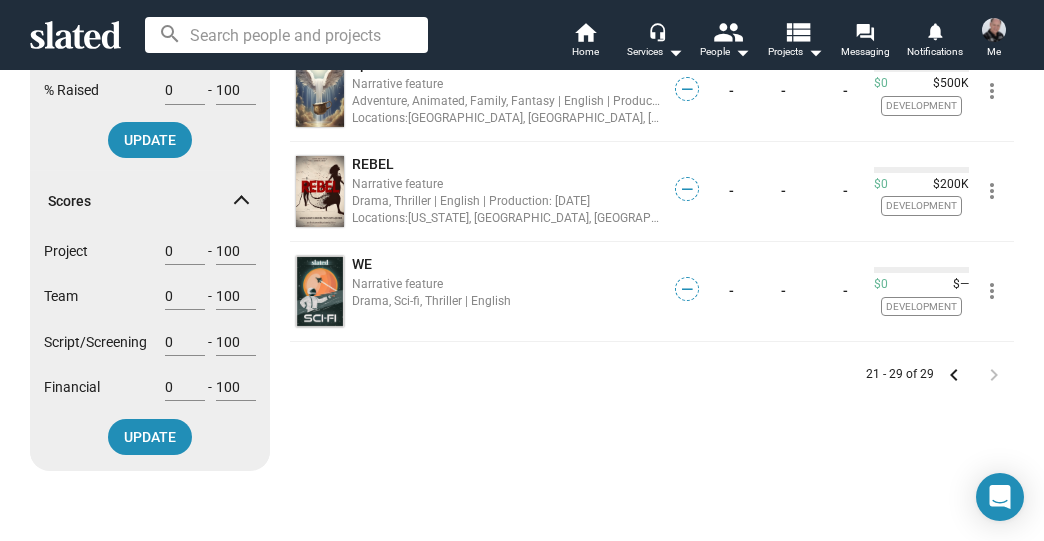 scroll, scrollTop: 960, scrollLeft: 0, axis: vertical 